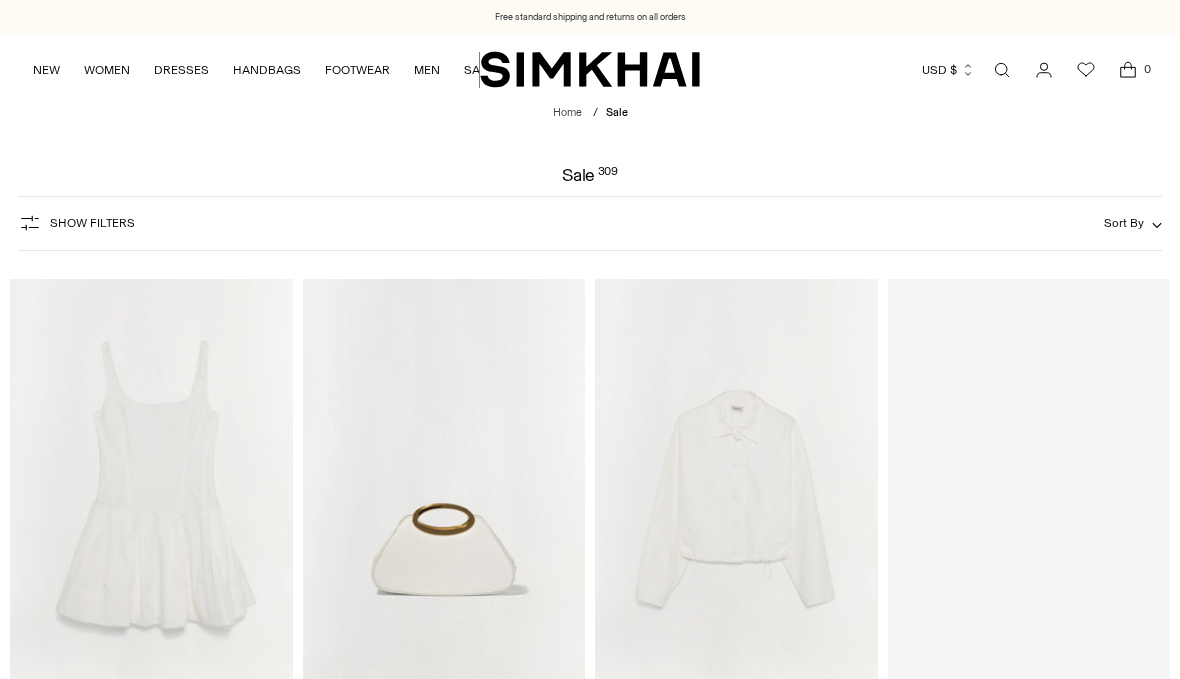 scroll, scrollTop: 0, scrollLeft: 0, axis: both 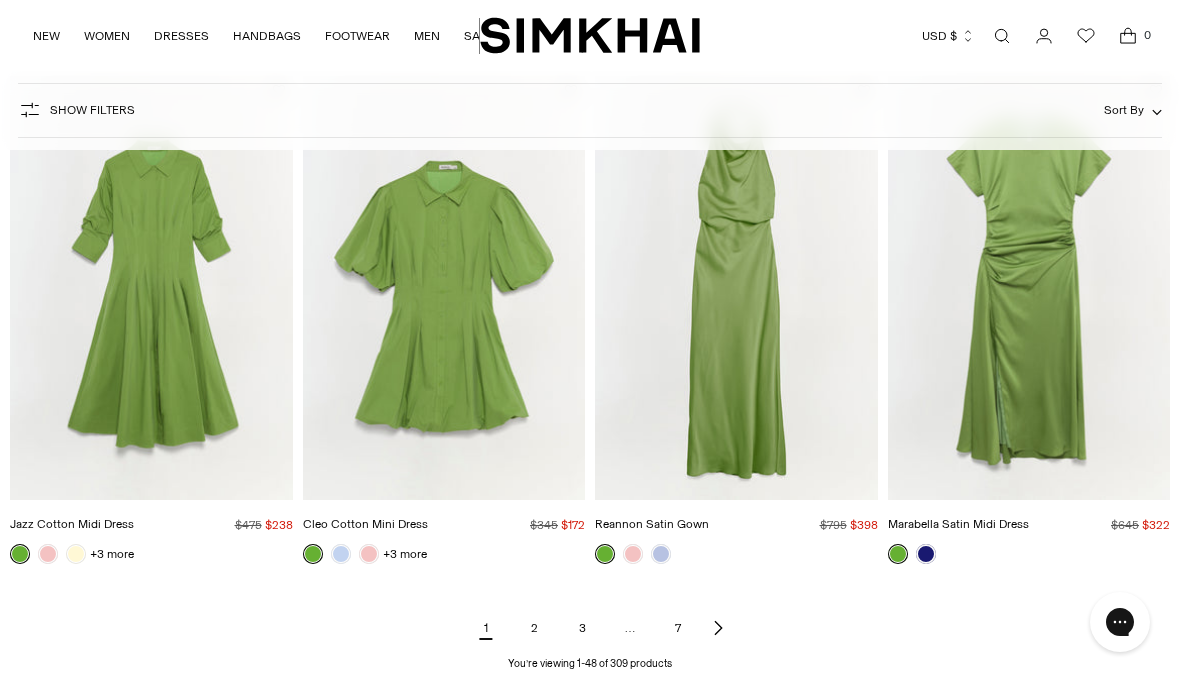 click at bounding box center (718, 628) 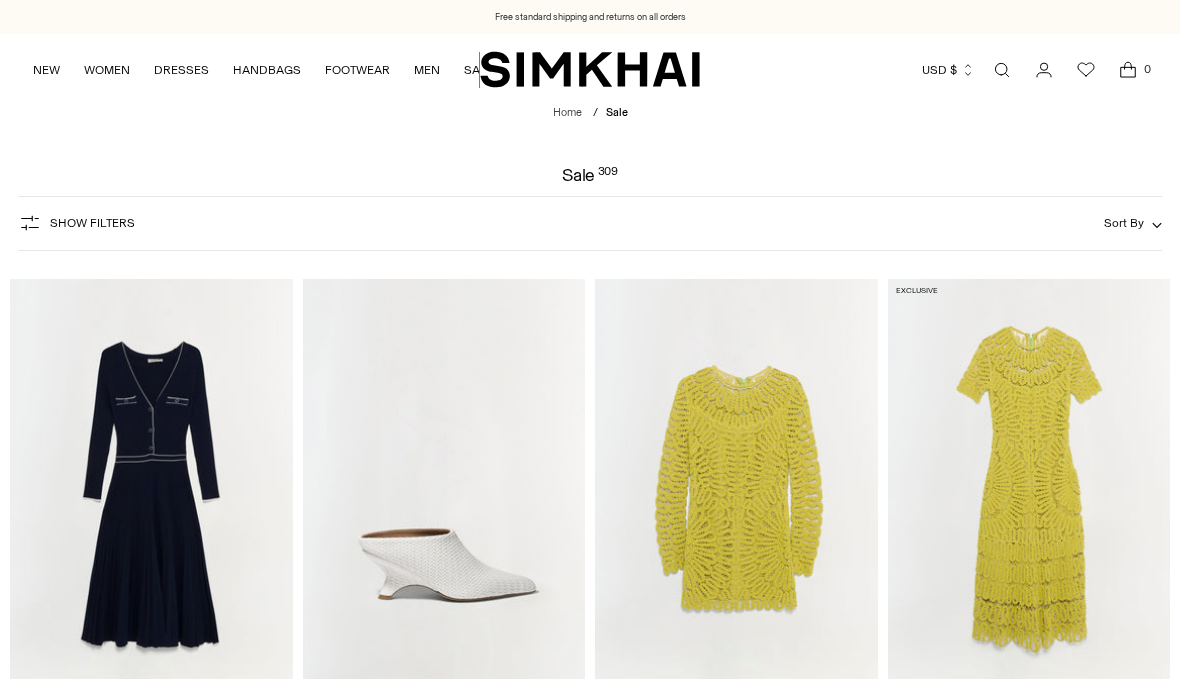 scroll, scrollTop: 0, scrollLeft: 0, axis: both 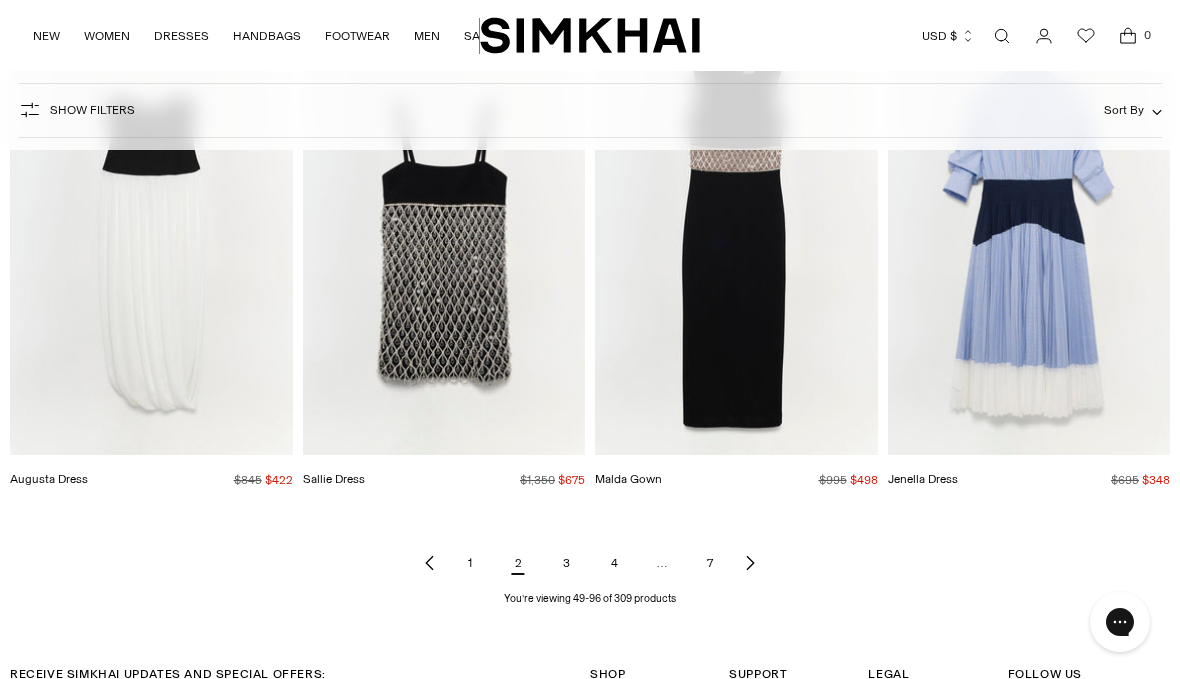 click on "3" at bounding box center (566, 563) 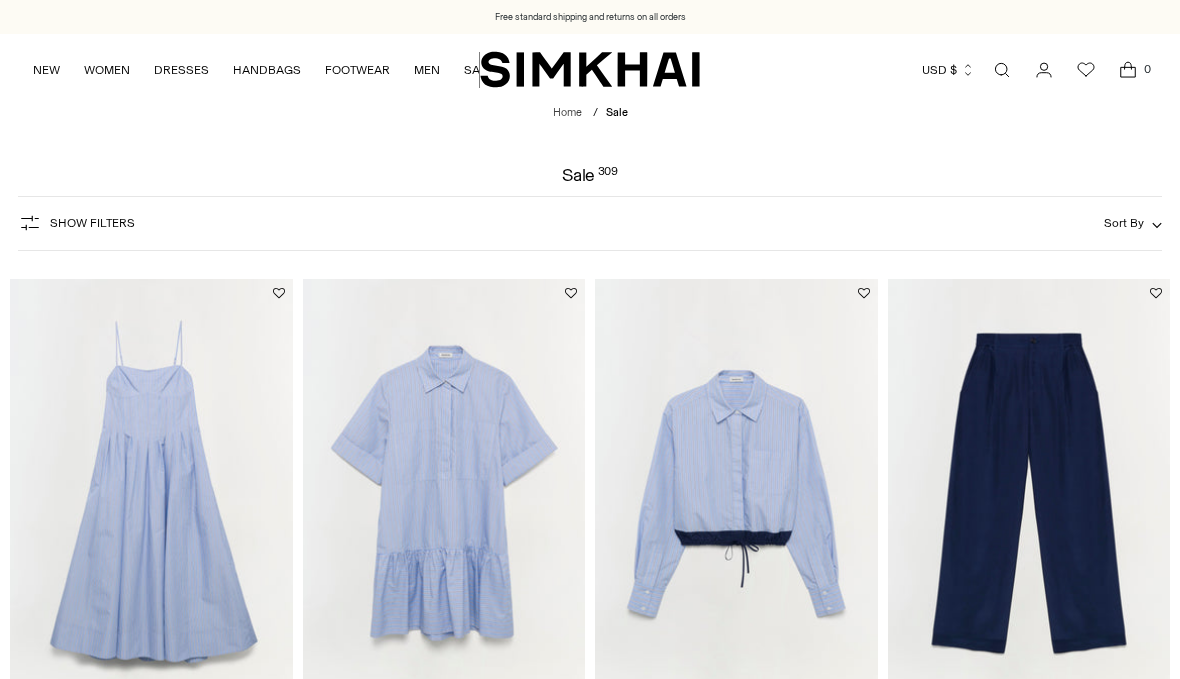 scroll, scrollTop: 0, scrollLeft: 0, axis: both 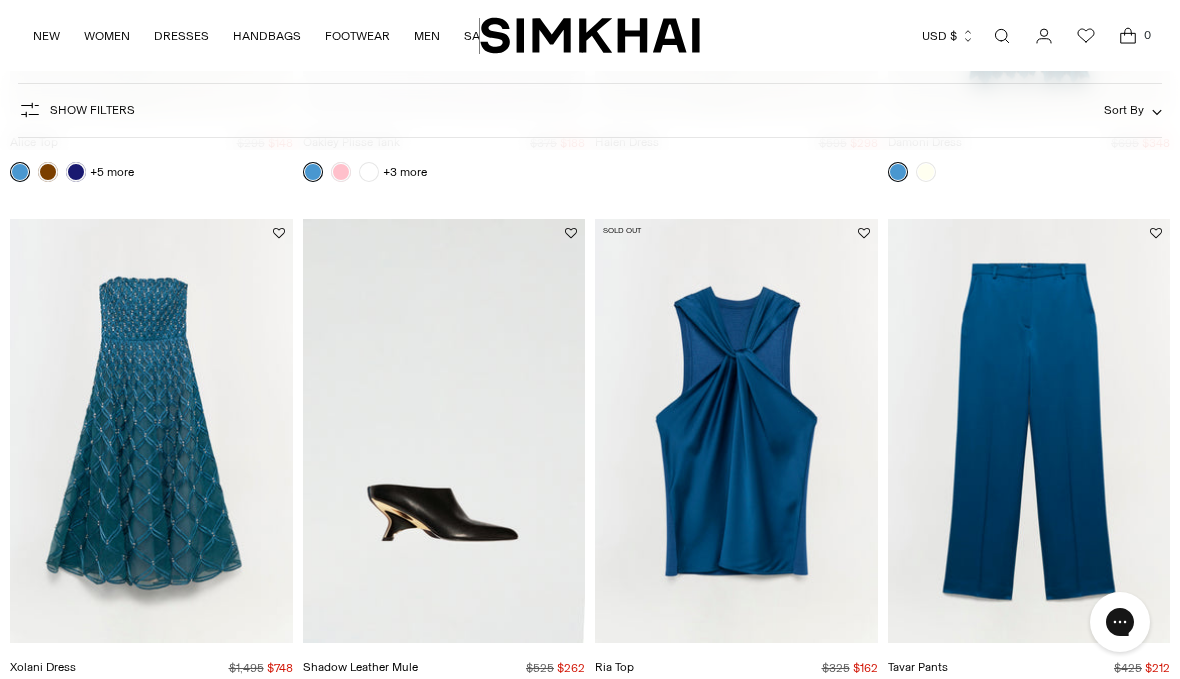 click at bounding box center [736, 431] 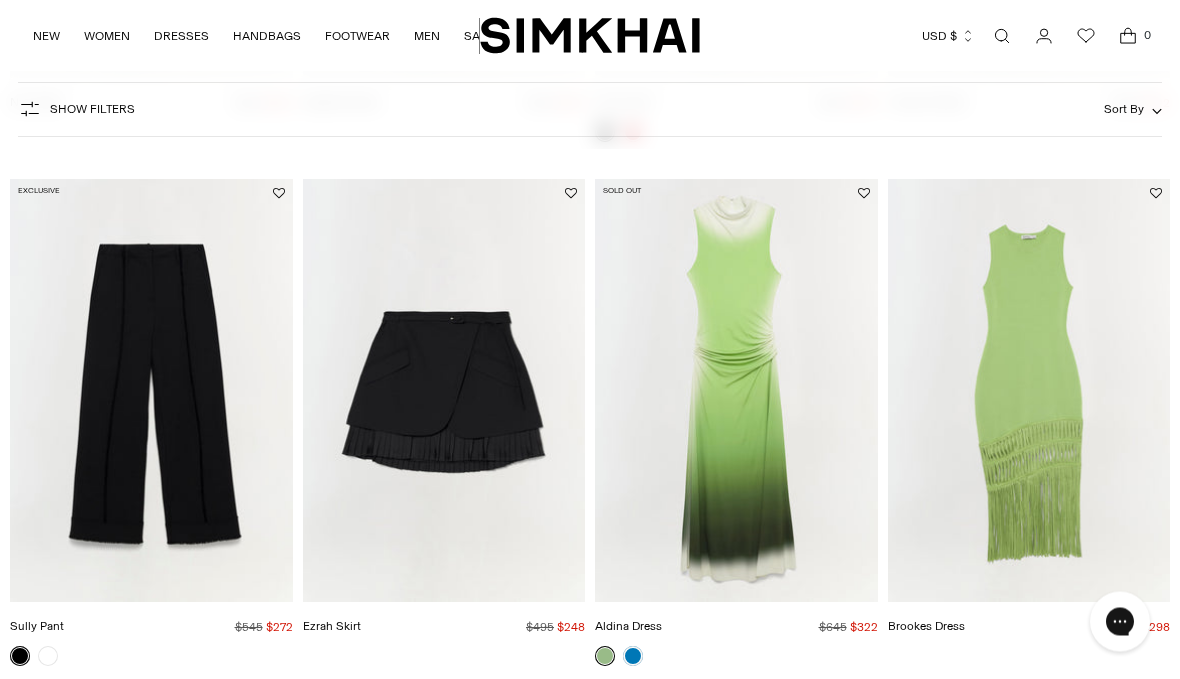 scroll, scrollTop: 4763, scrollLeft: 0, axis: vertical 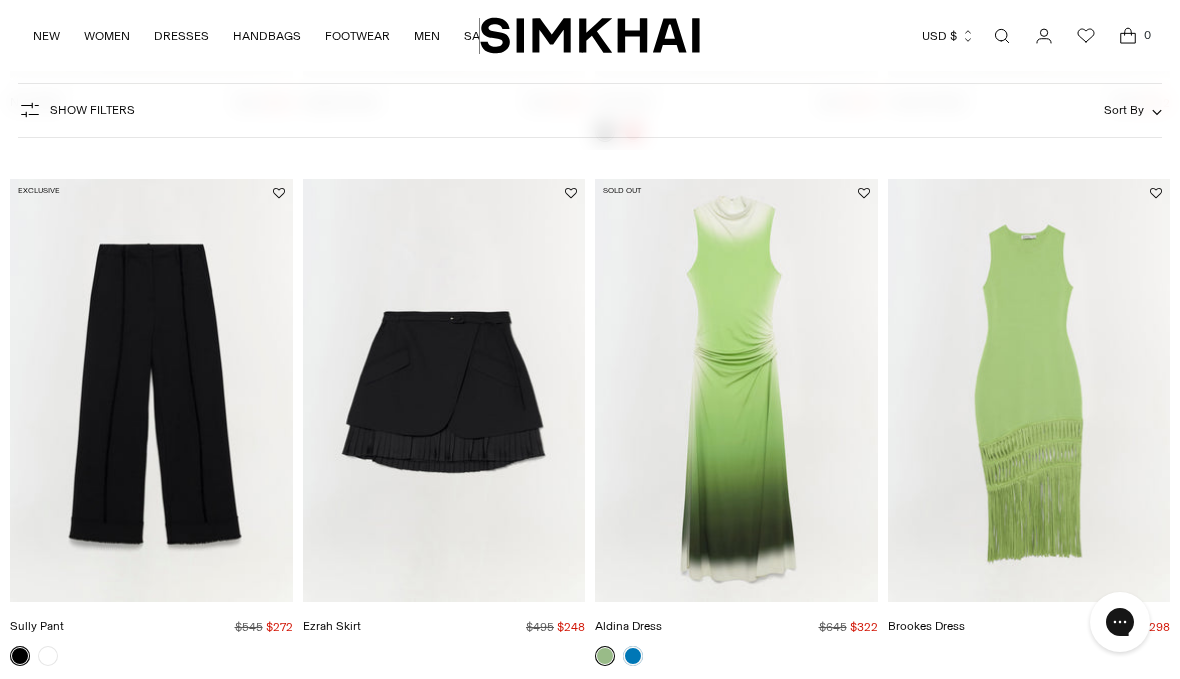 click at bounding box center (736, 391) 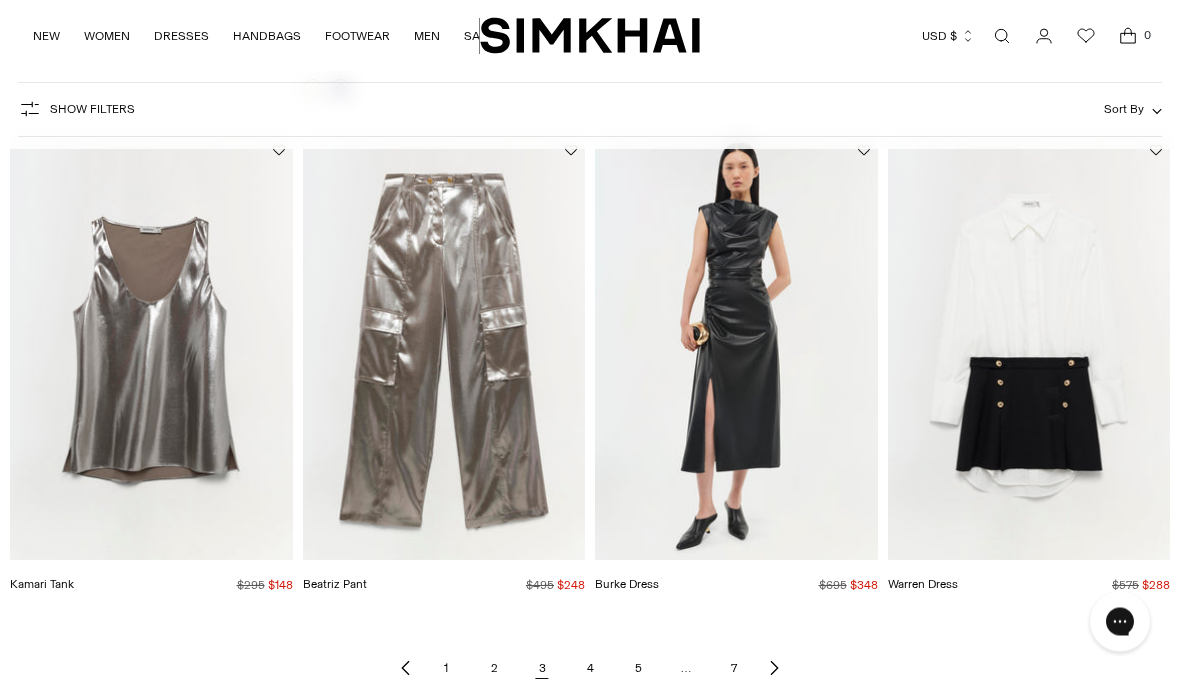 scroll, scrollTop: 5862, scrollLeft: 0, axis: vertical 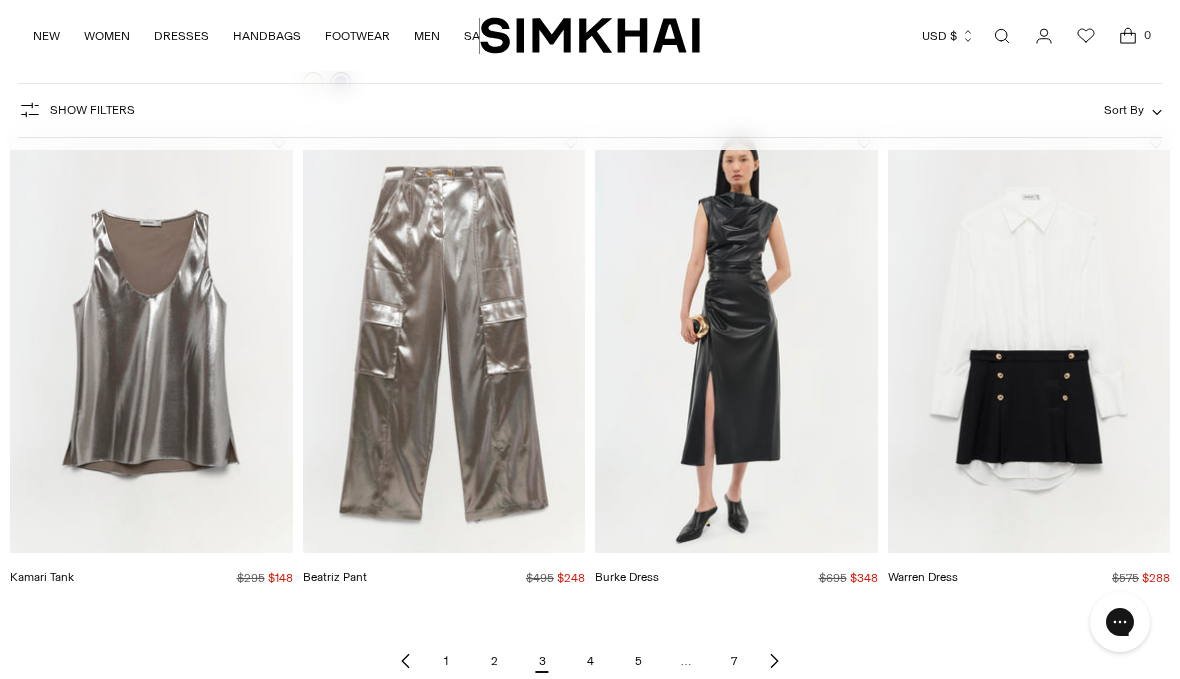 click on "4" at bounding box center [590, 661] 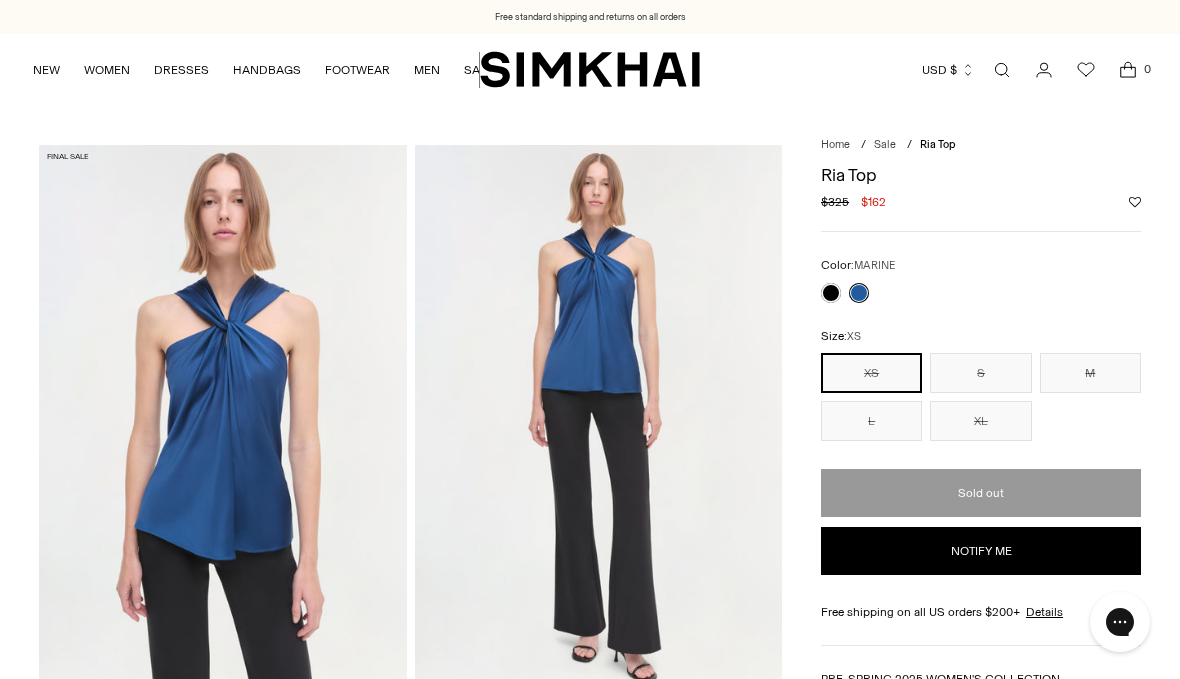 scroll, scrollTop: 0, scrollLeft: 0, axis: both 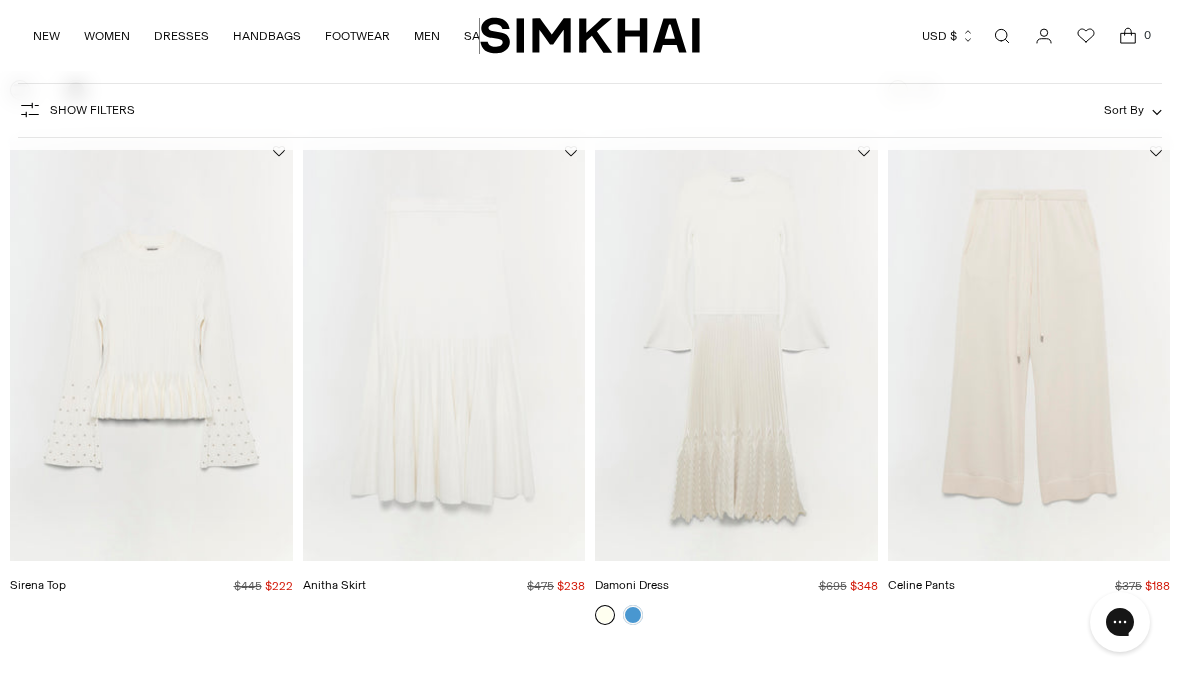 click on "5" at bounding box center [638, 689] 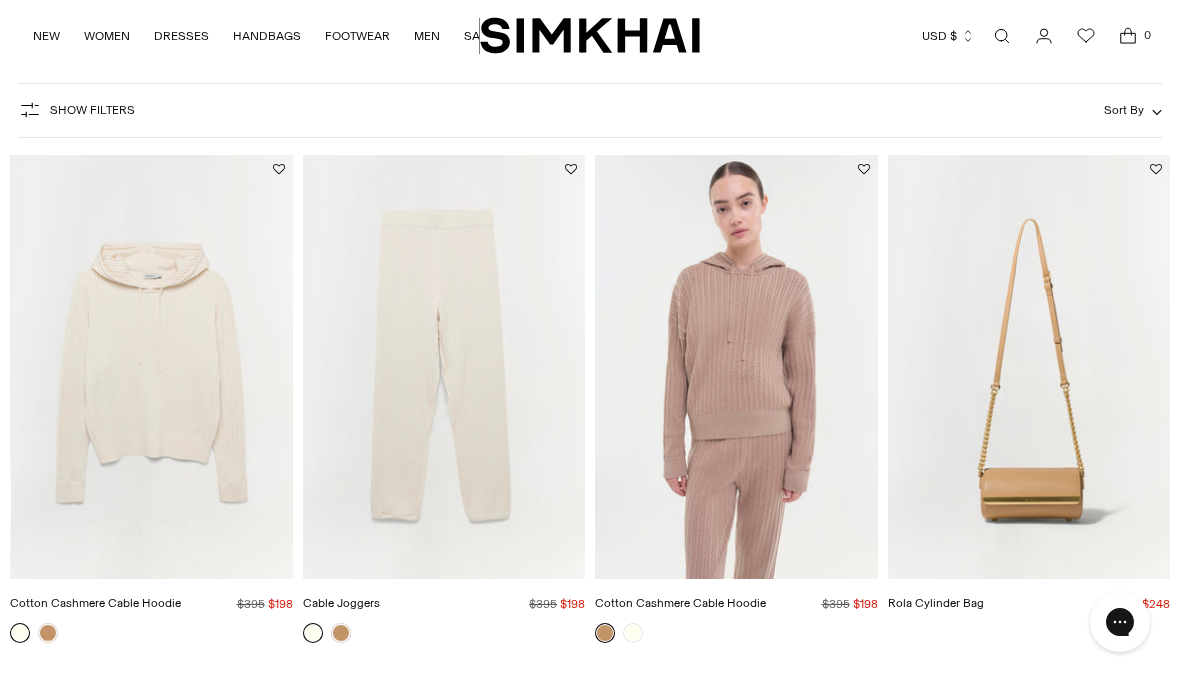 scroll, scrollTop: 135, scrollLeft: 0, axis: vertical 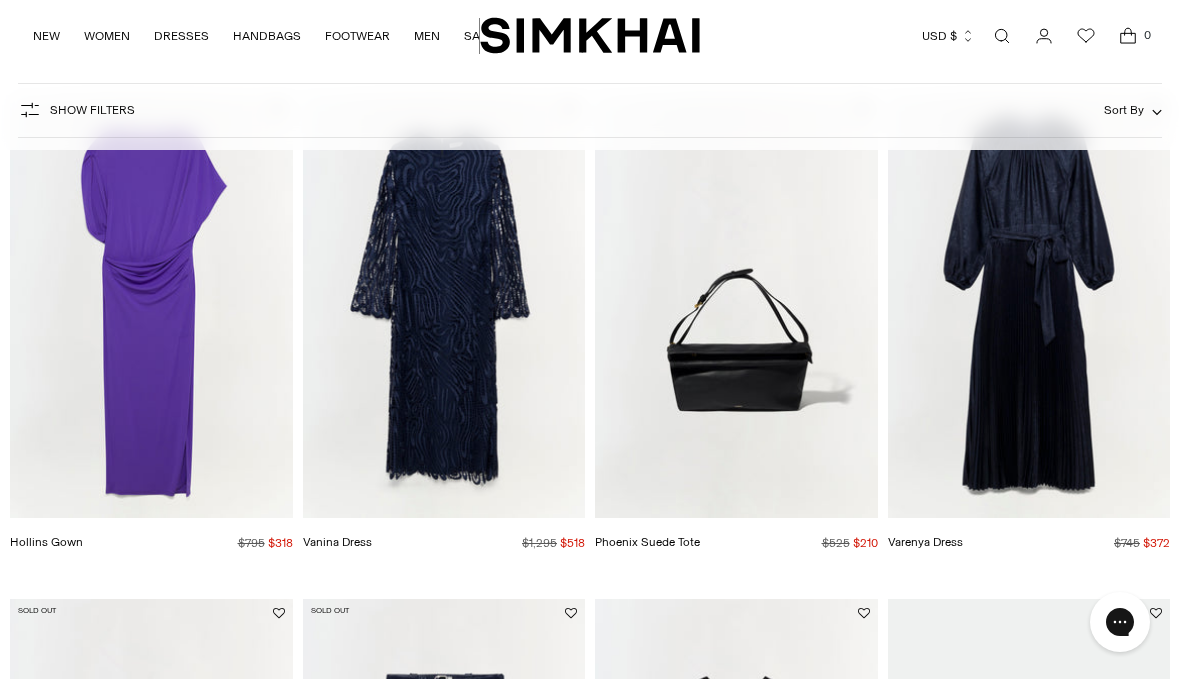 click at bounding box center [151, 306] 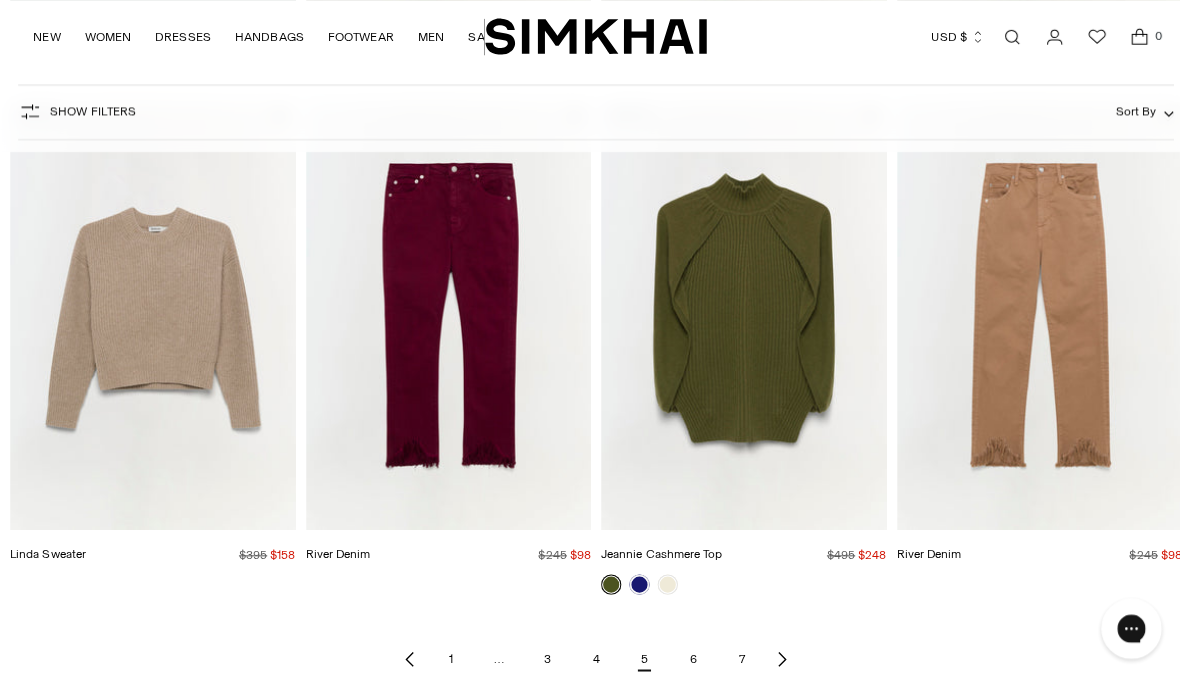 scroll, scrollTop: 5811, scrollLeft: 0, axis: vertical 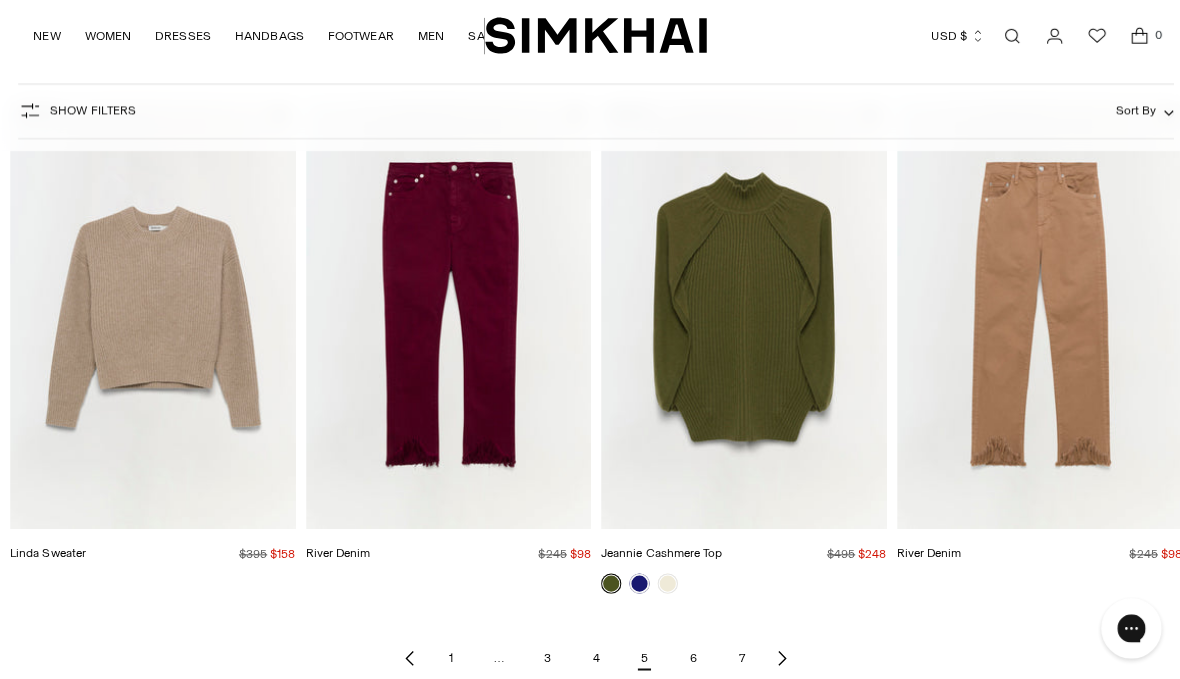 click on "6" at bounding box center (686, 652) 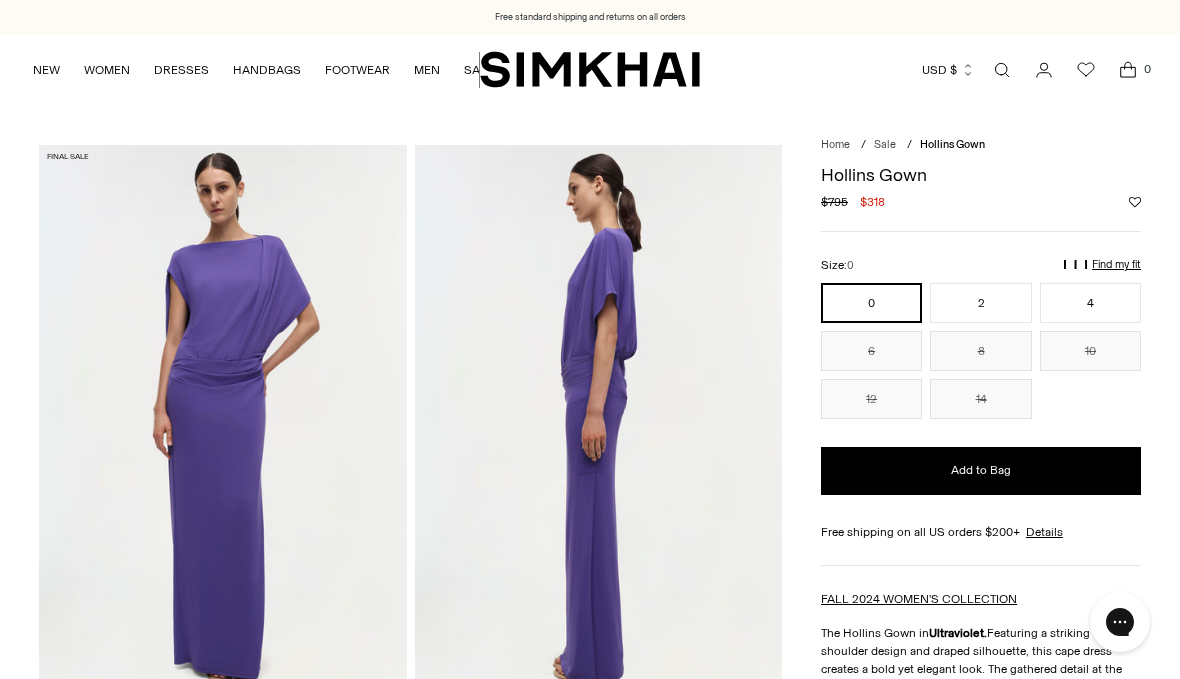 scroll, scrollTop: 0, scrollLeft: 0, axis: both 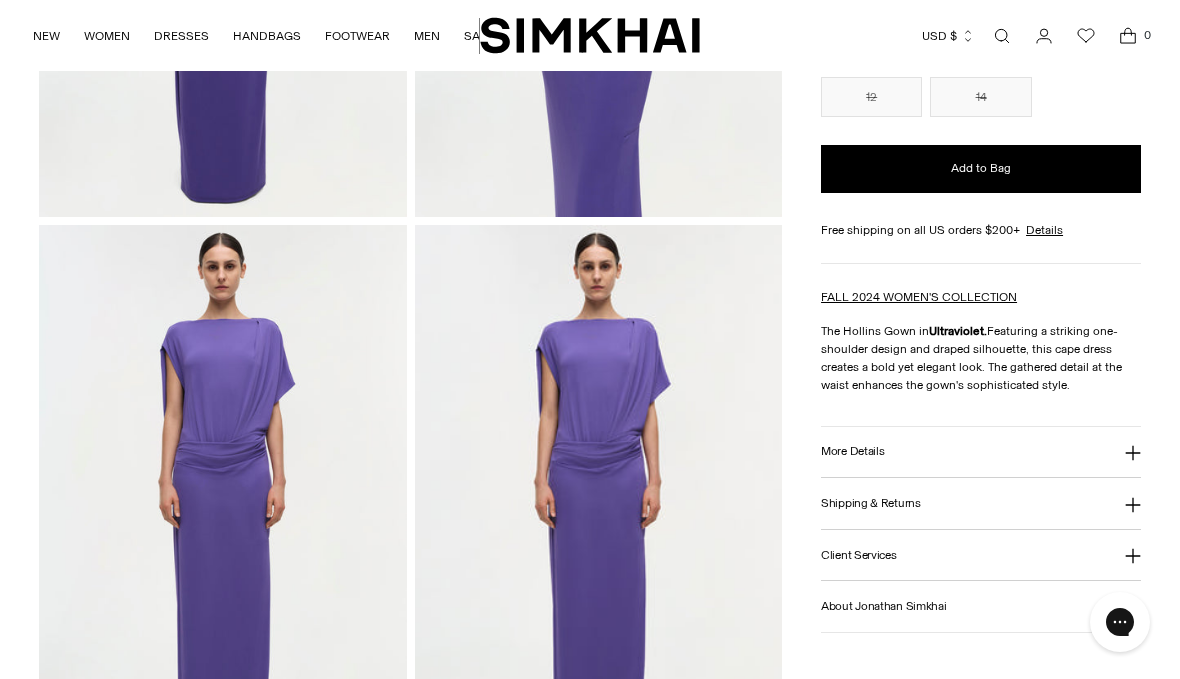 click on "More Details" at bounding box center [981, 452] 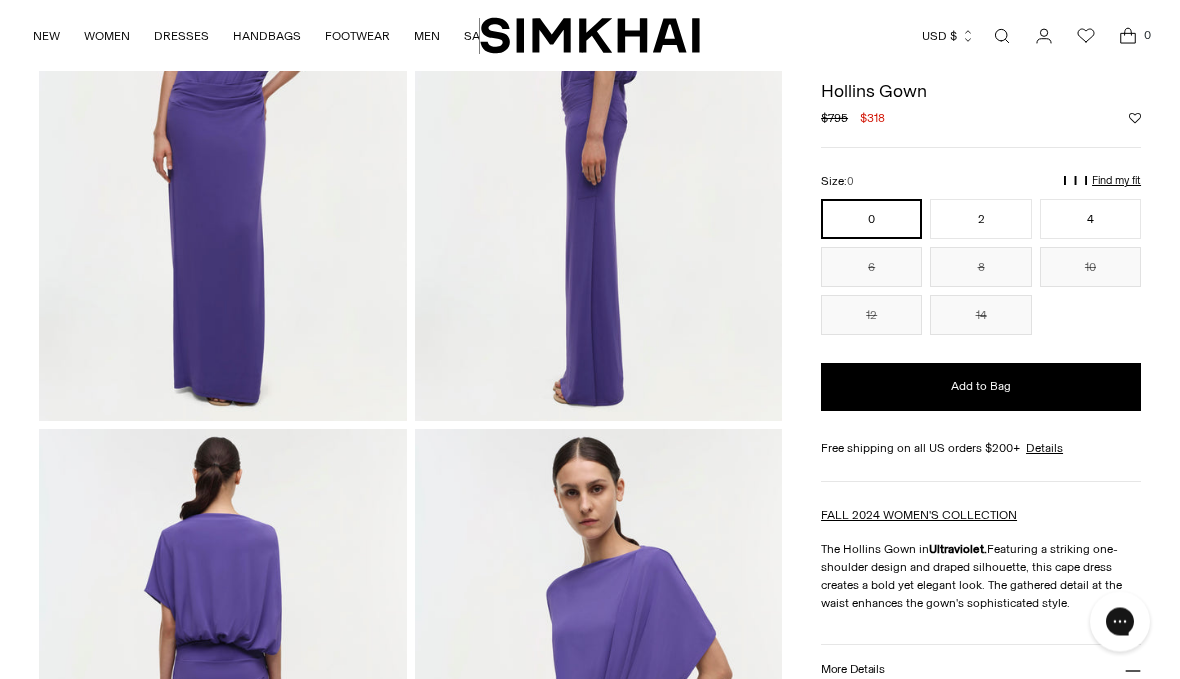 scroll, scrollTop: 258, scrollLeft: 0, axis: vertical 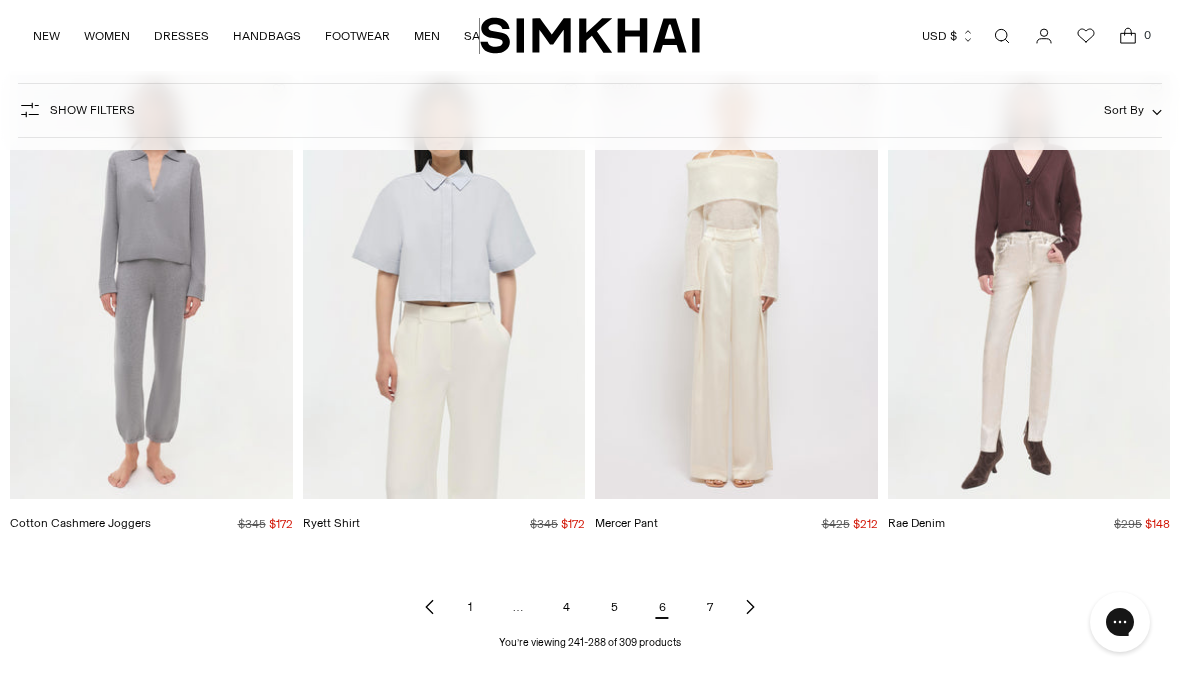 click at bounding box center (750, 607) 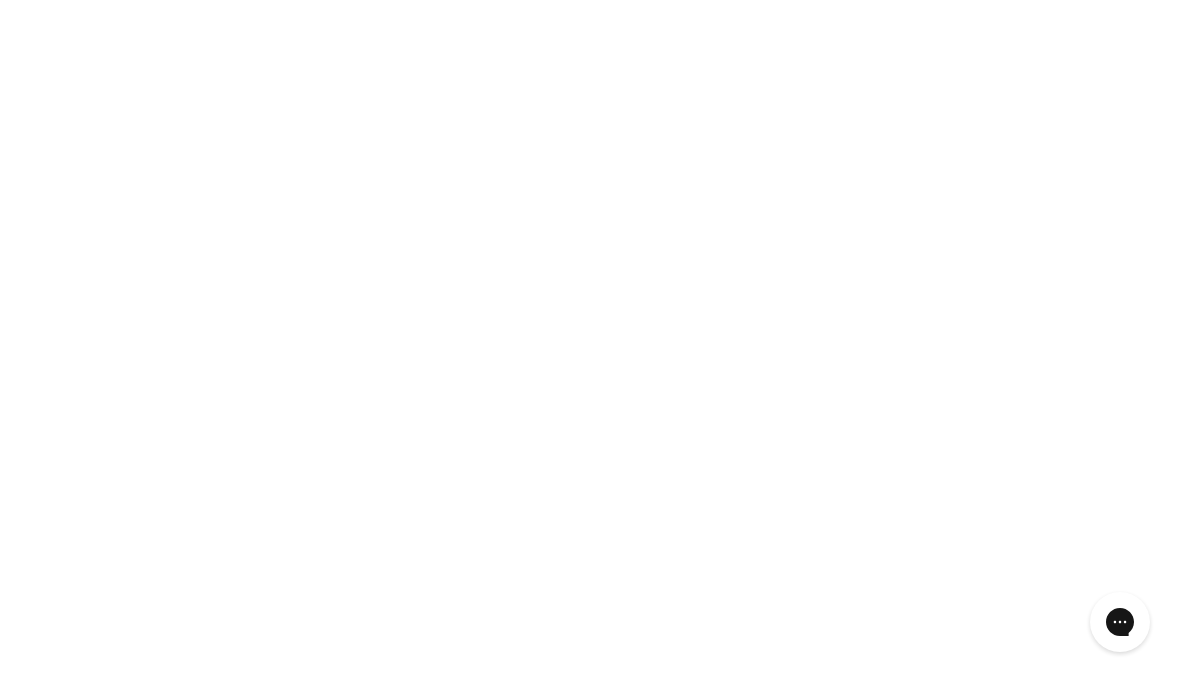 click on "7" at bounding box center (710, 607) 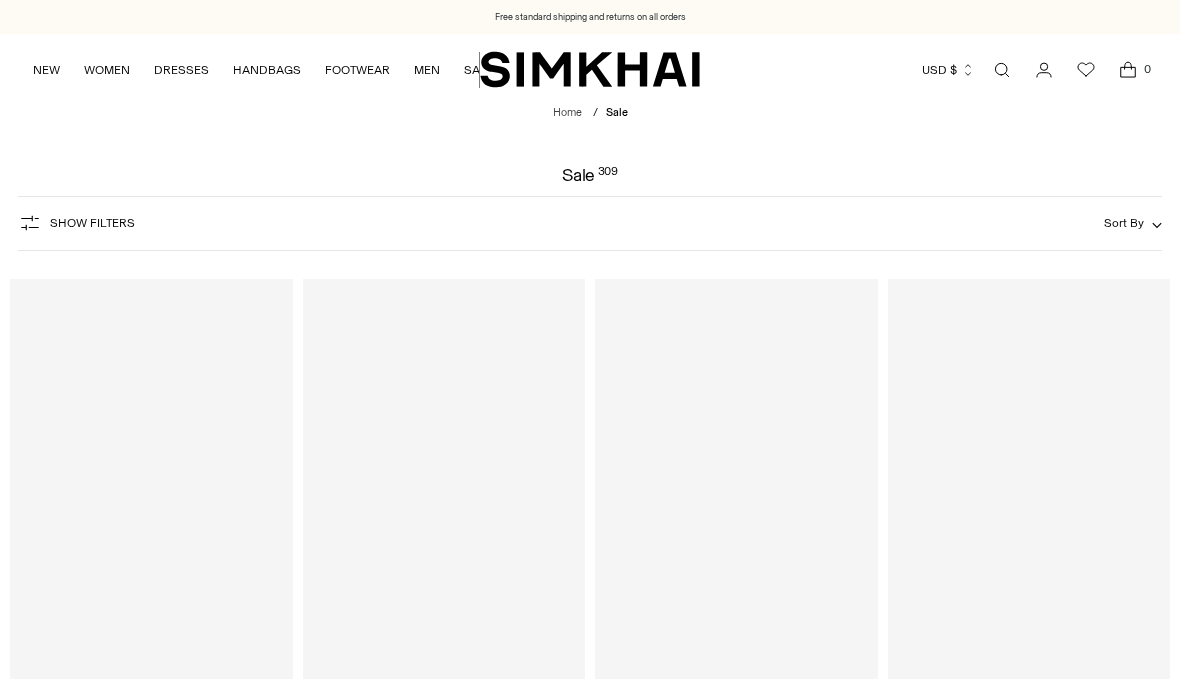 scroll, scrollTop: 0, scrollLeft: 0, axis: both 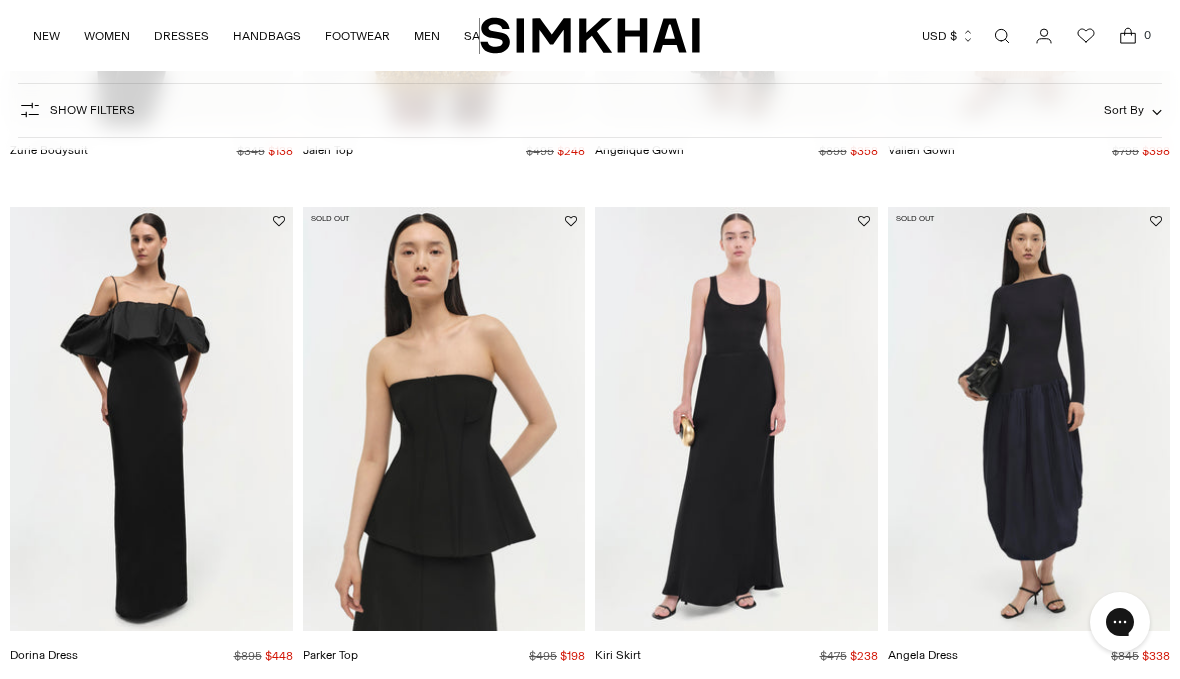 click at bounding box center (1029, 419) 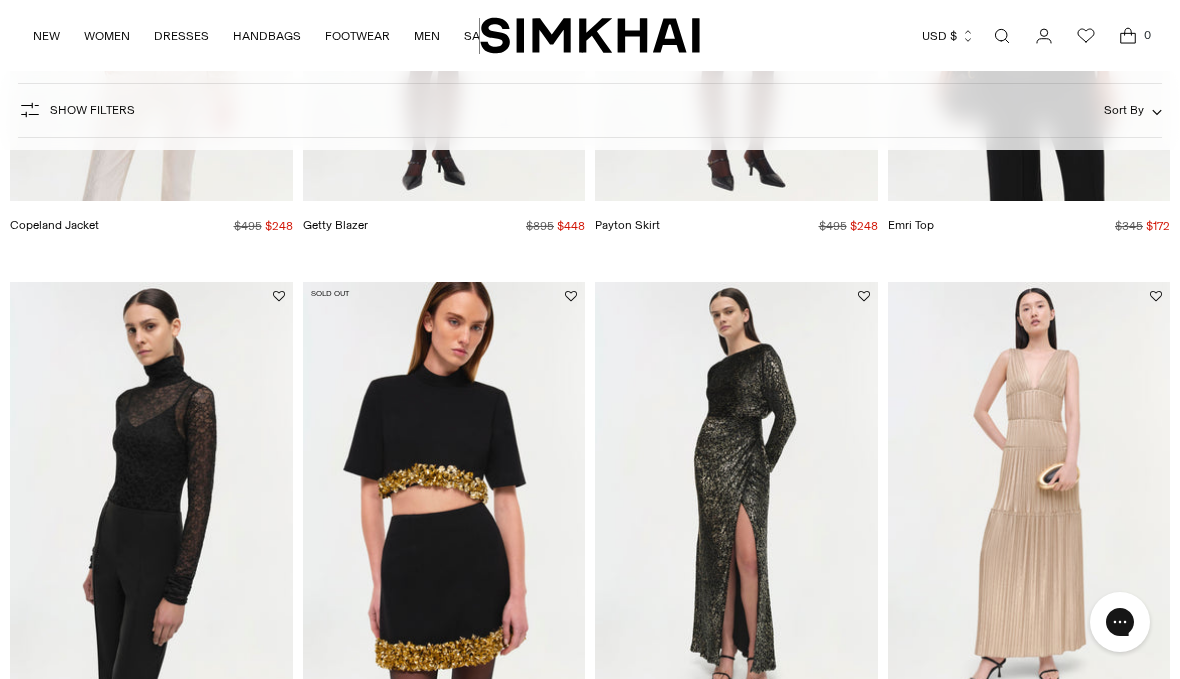 scroll, scrollTop: 0, scrollLeft: 0, axis: both 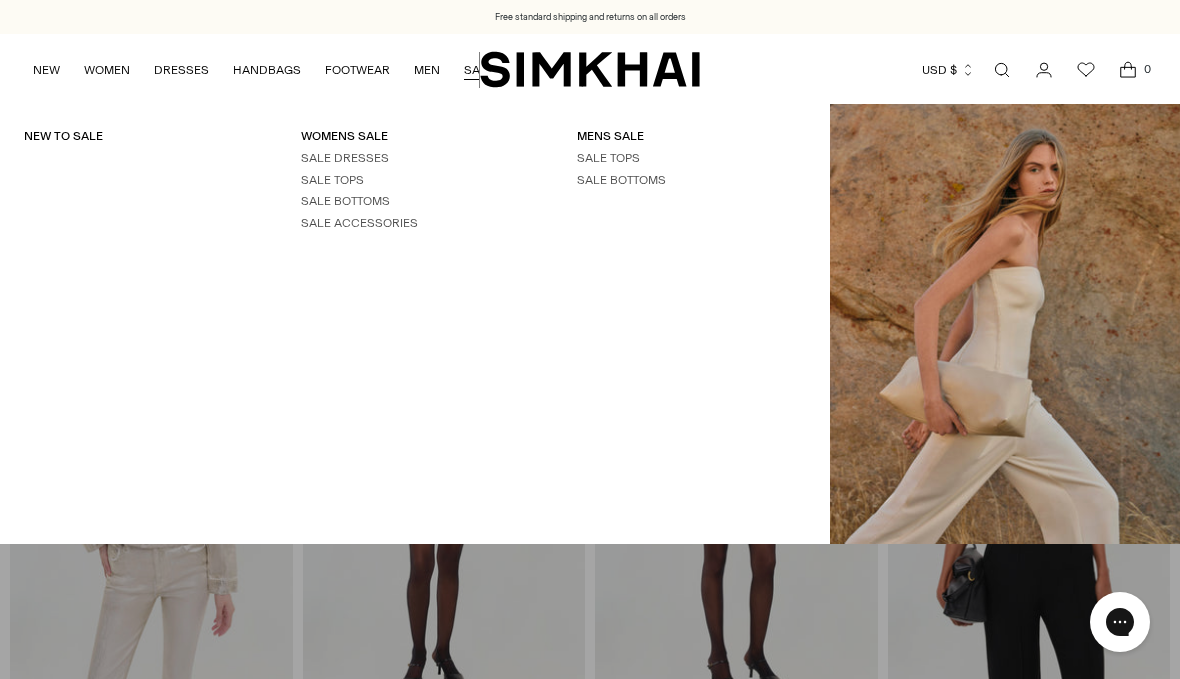 click on "SALE DRESSES" at bounding box center (345, 158) 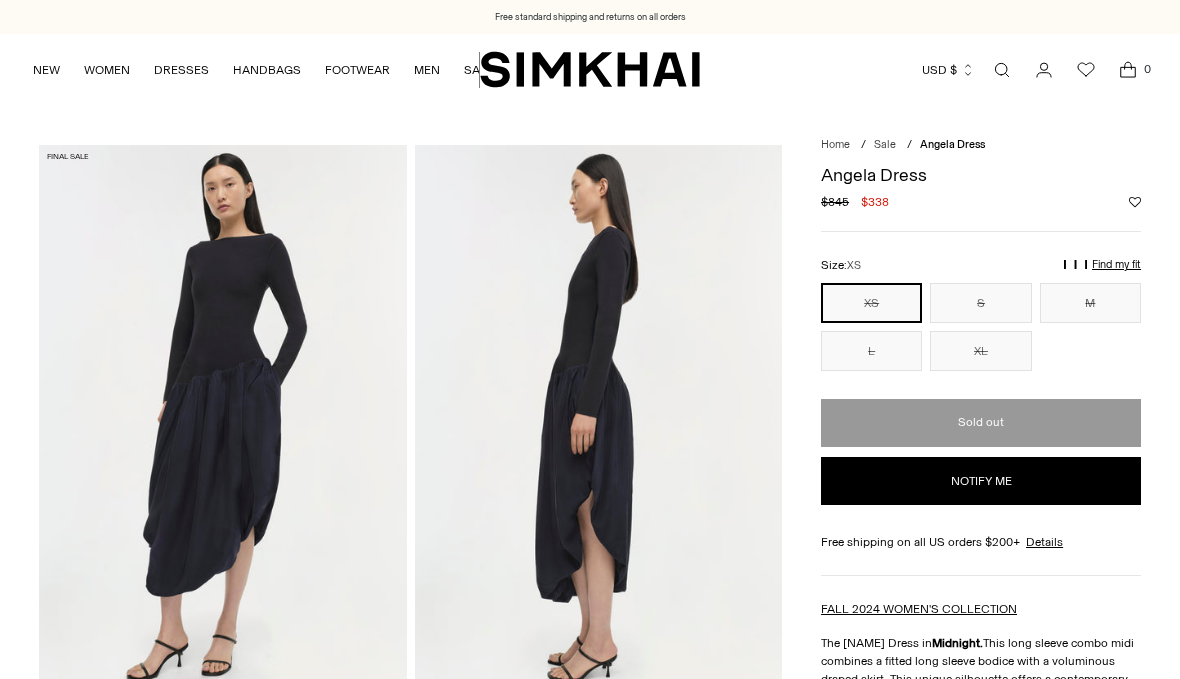 scroll, scrollTop: 0, scrollLeft: 0, axis: both 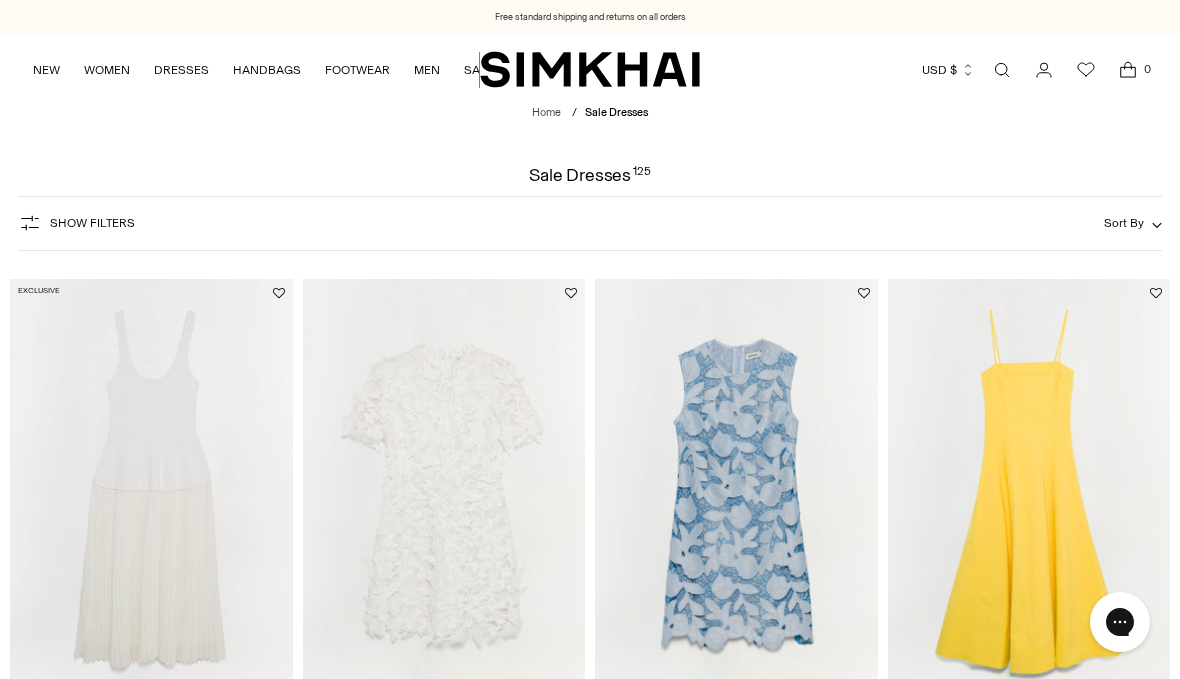 click on "Show Filters" at bounding box center (76, 223) 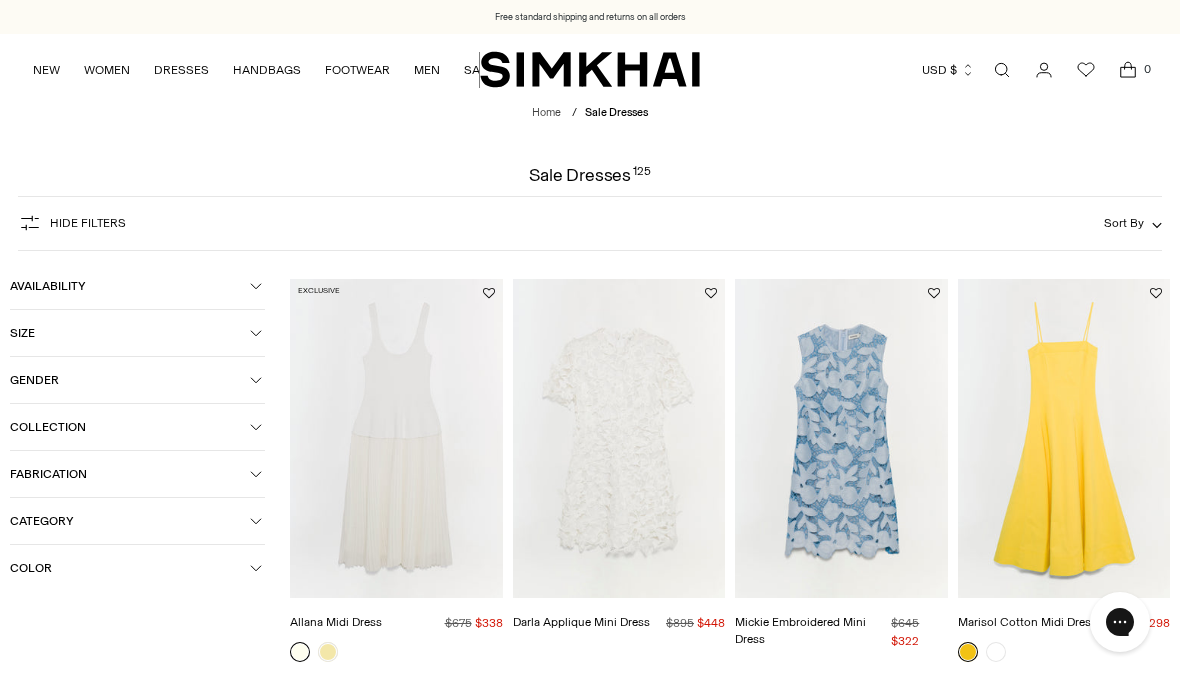 click on "Size" at bounding box center [137, 333] 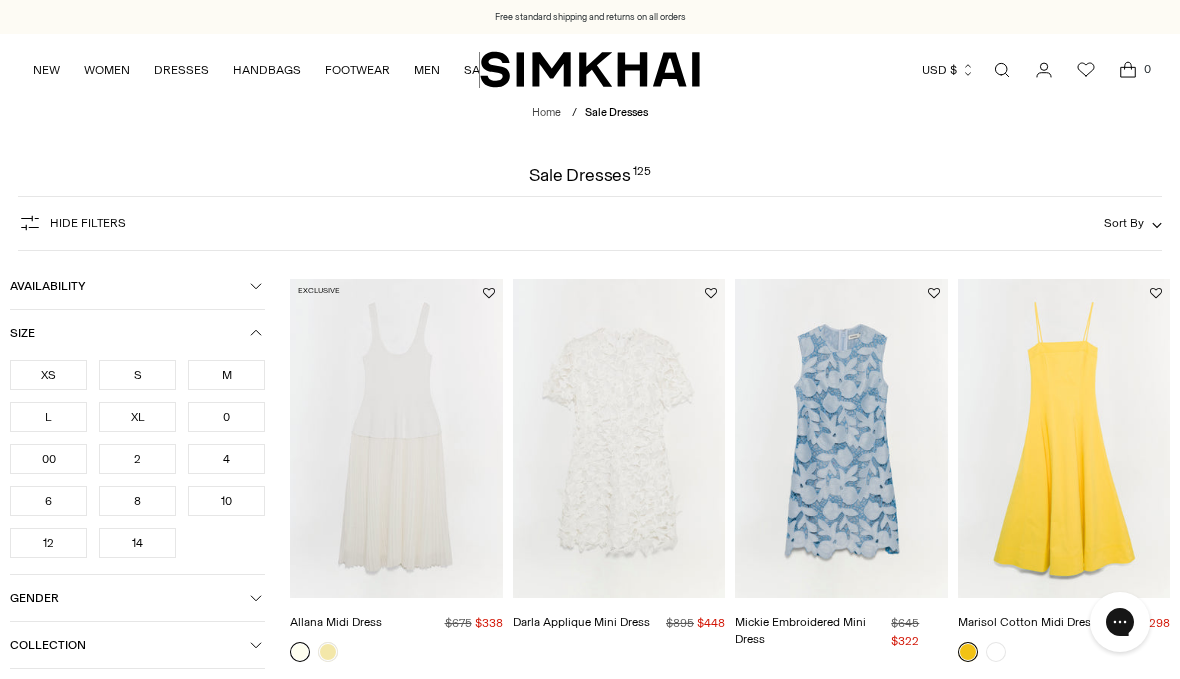 click on "10" at bounding box center (226, 501) 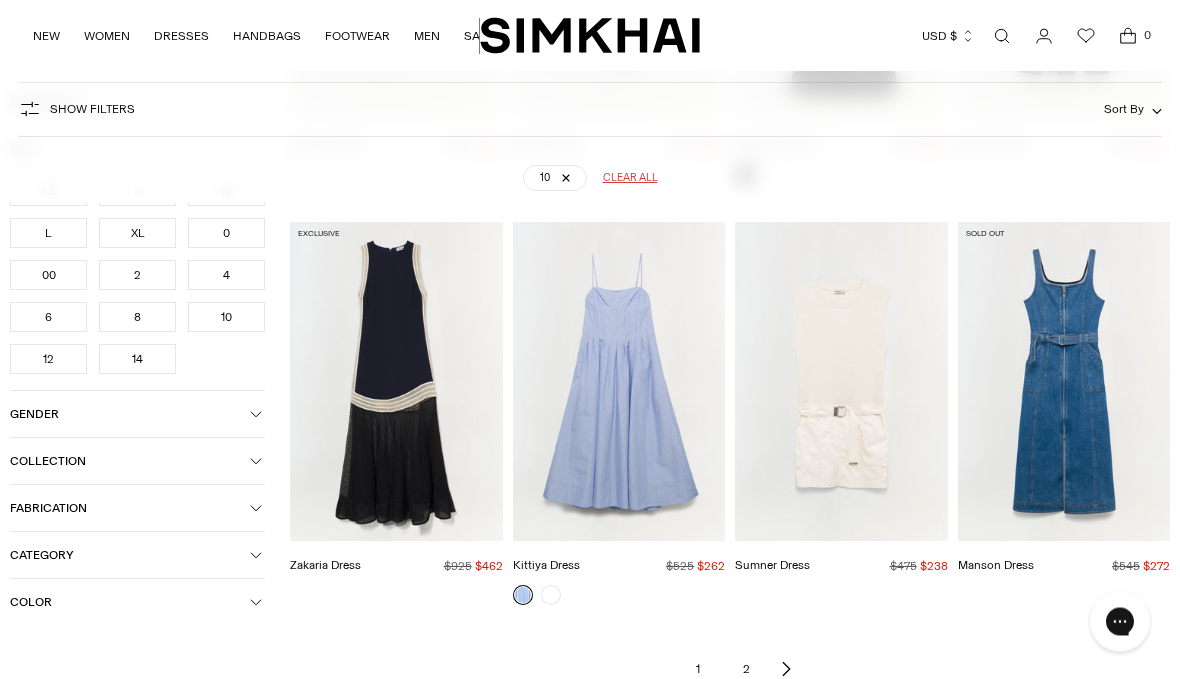scroll, scrollTop: 4782, scrollLeft: 0, axis: vertical 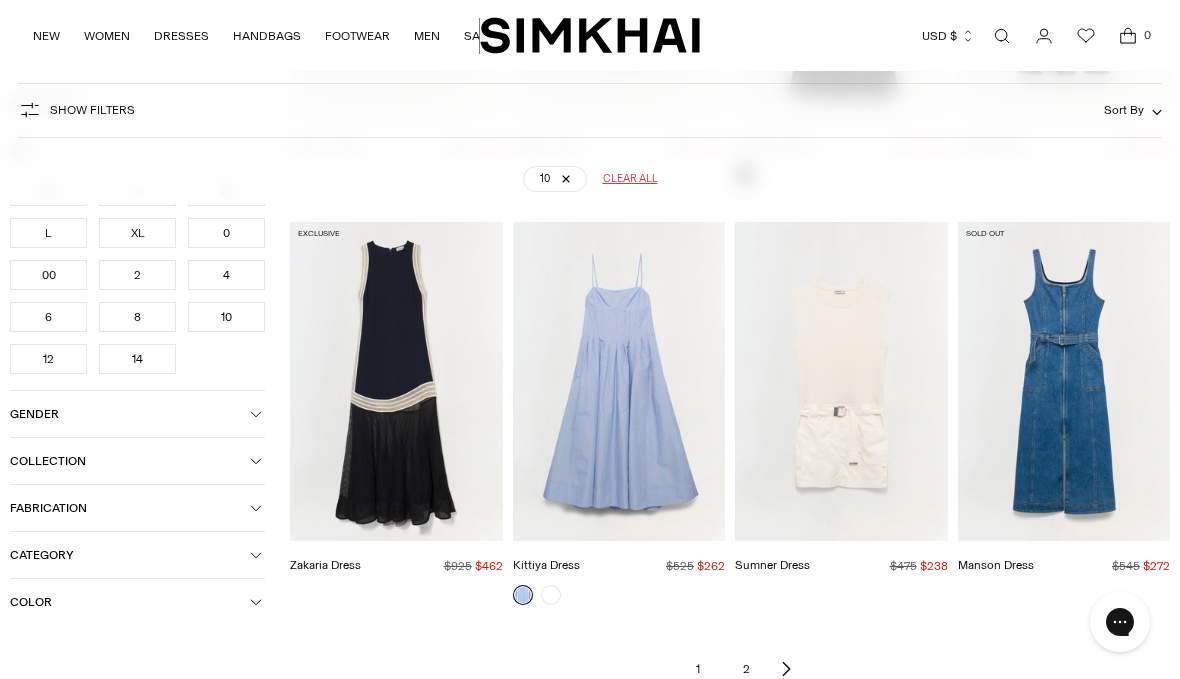click on "2" at bounding box center [746, 669] 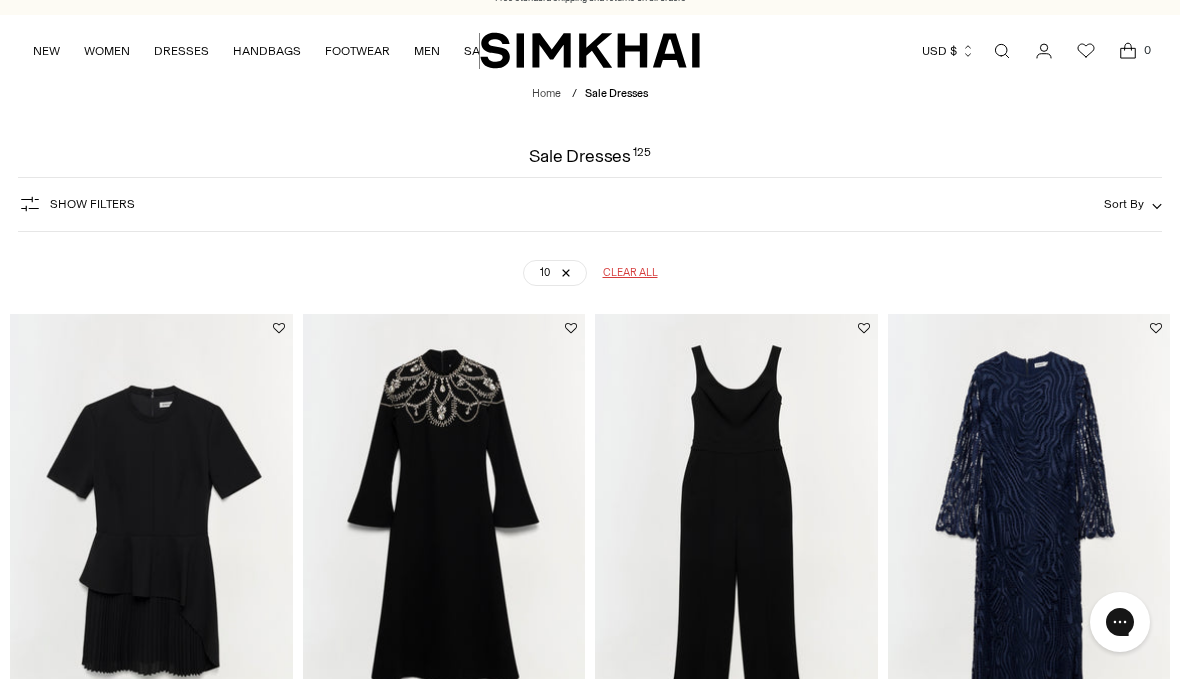 scroll, scrollTop: 107, scrollLeft: 0, axis: vertical 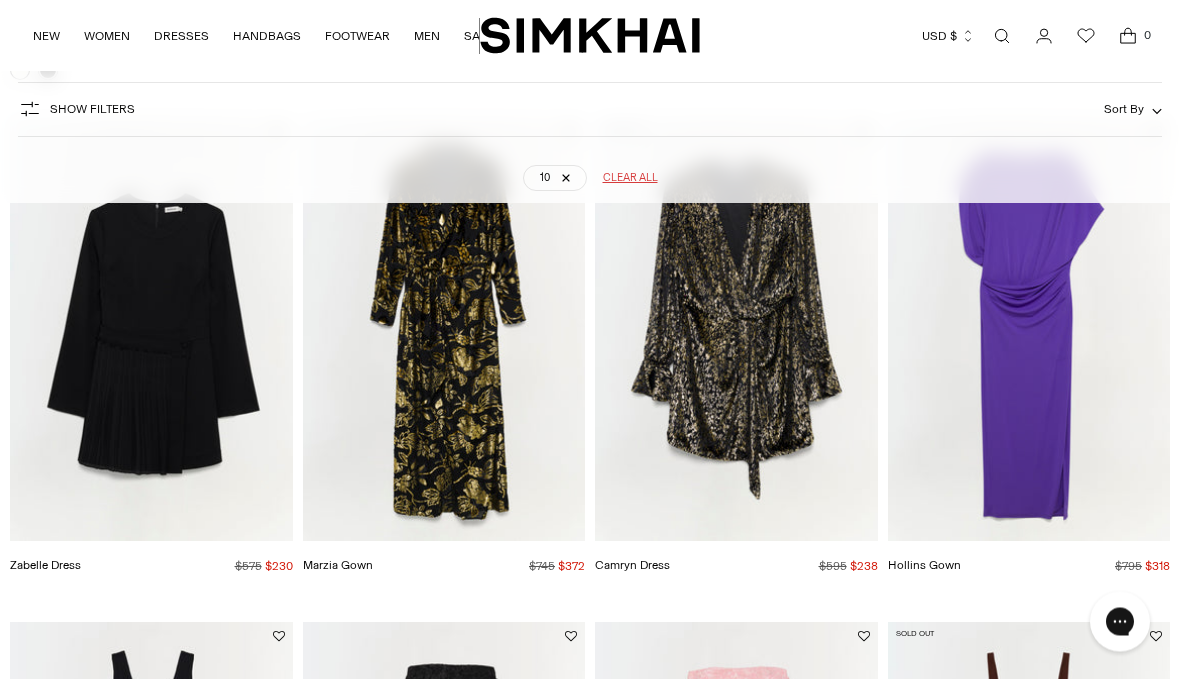 click at bounding box center [1029, 330] 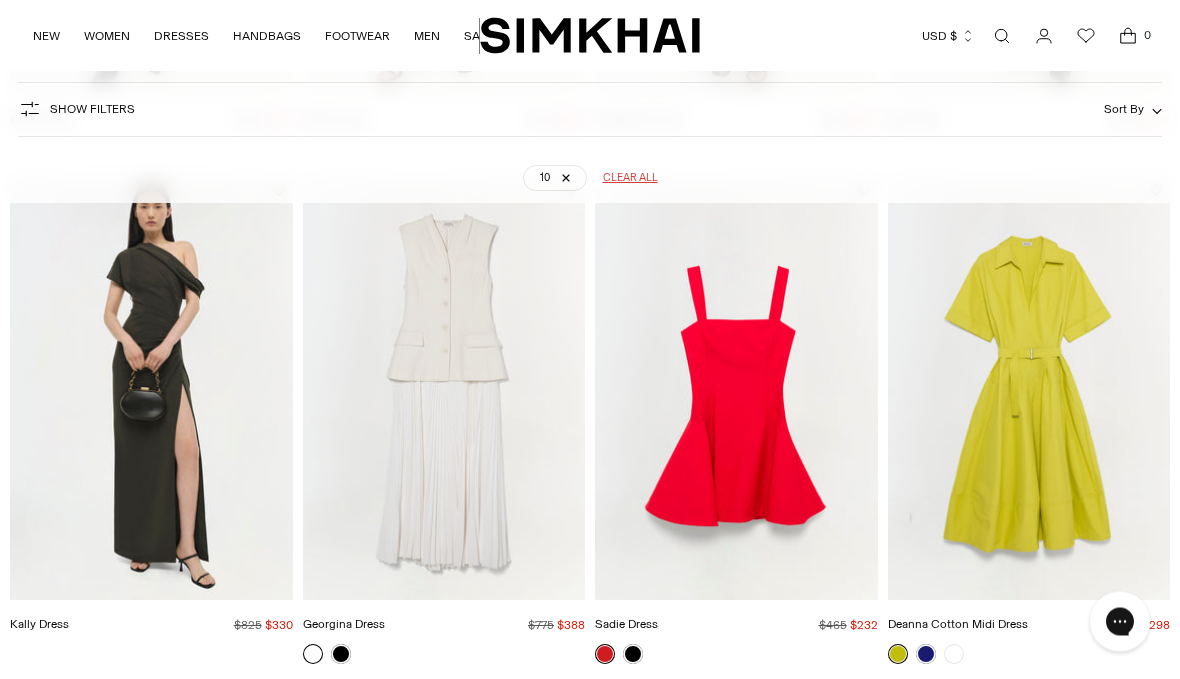 scroll, scrollTop: 3710, scrollLeft: 0, axis: vertical 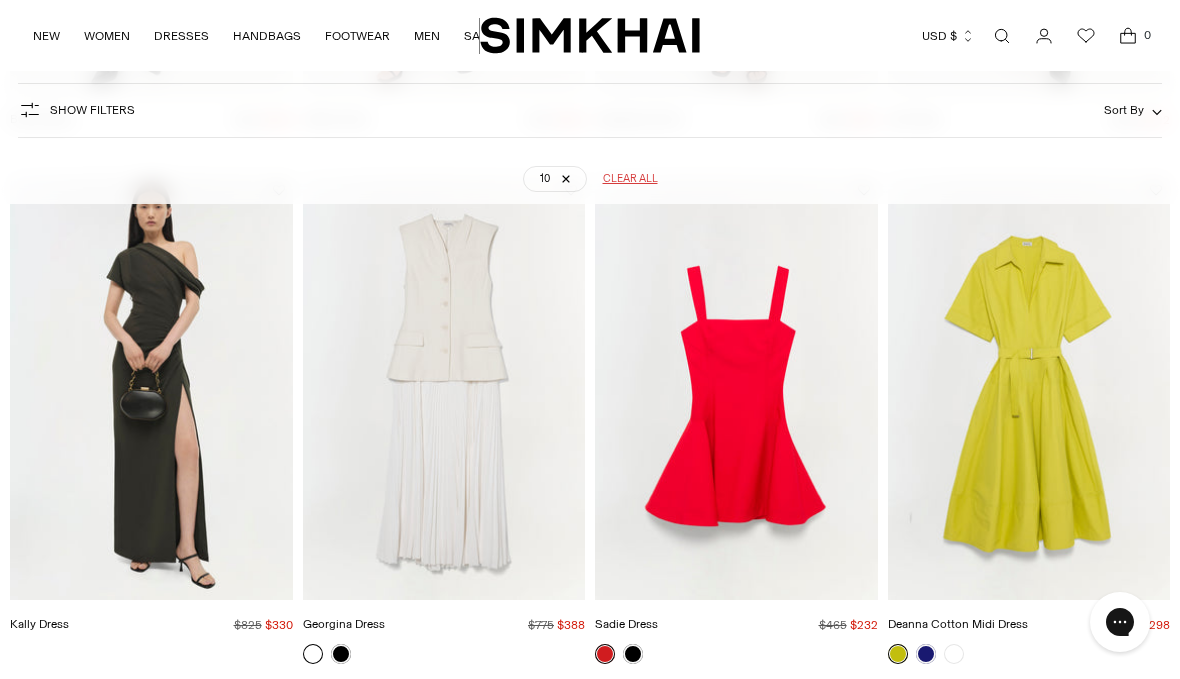 click at bounding box center [1029, 388] 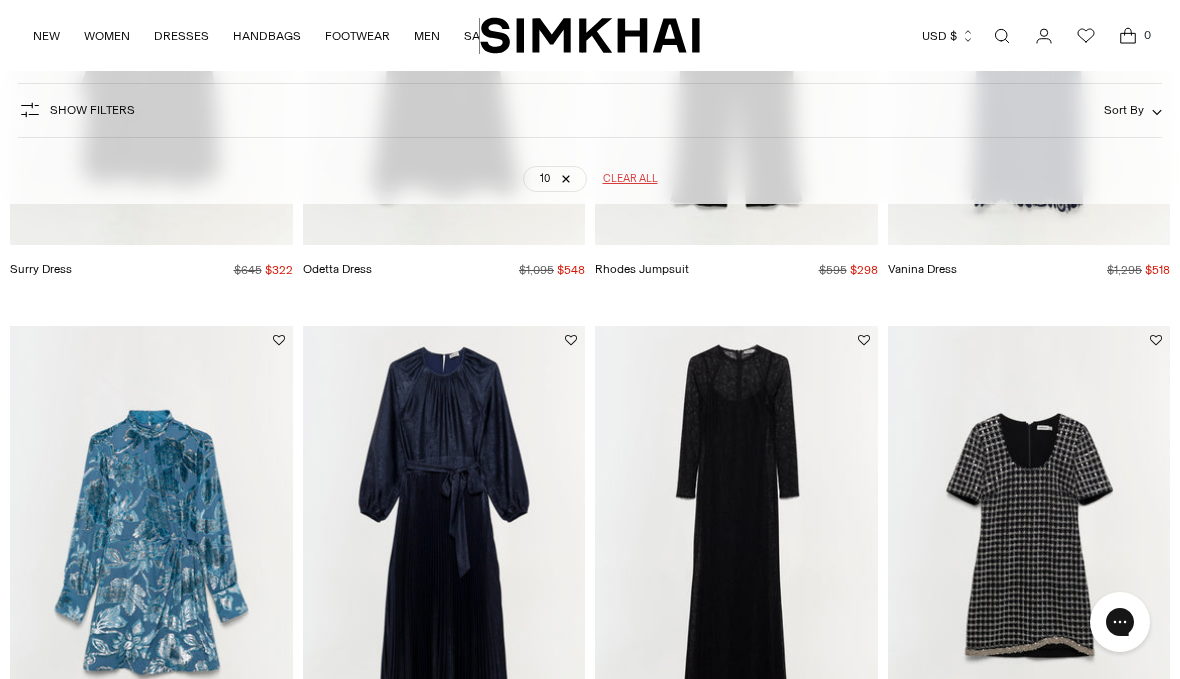 scroll, scrollTop: 0, scrollLeft: 0, axis: both 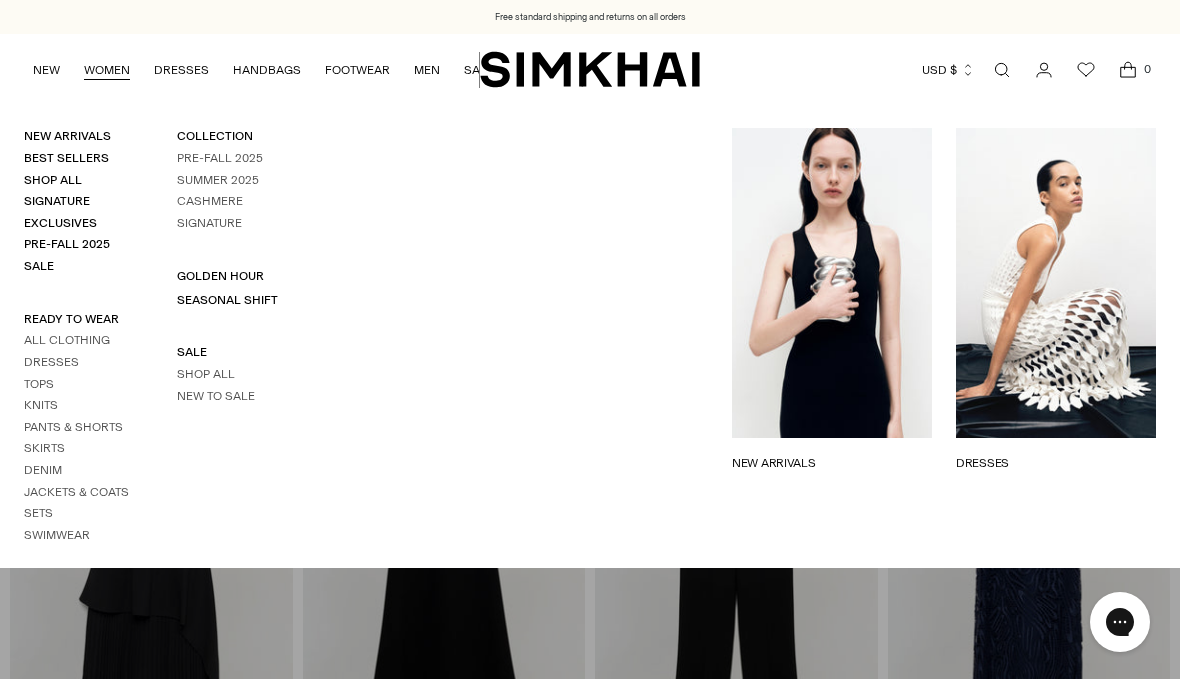 click on "SALE
Shop All
New to Sale" at bounding box center [229, 374] 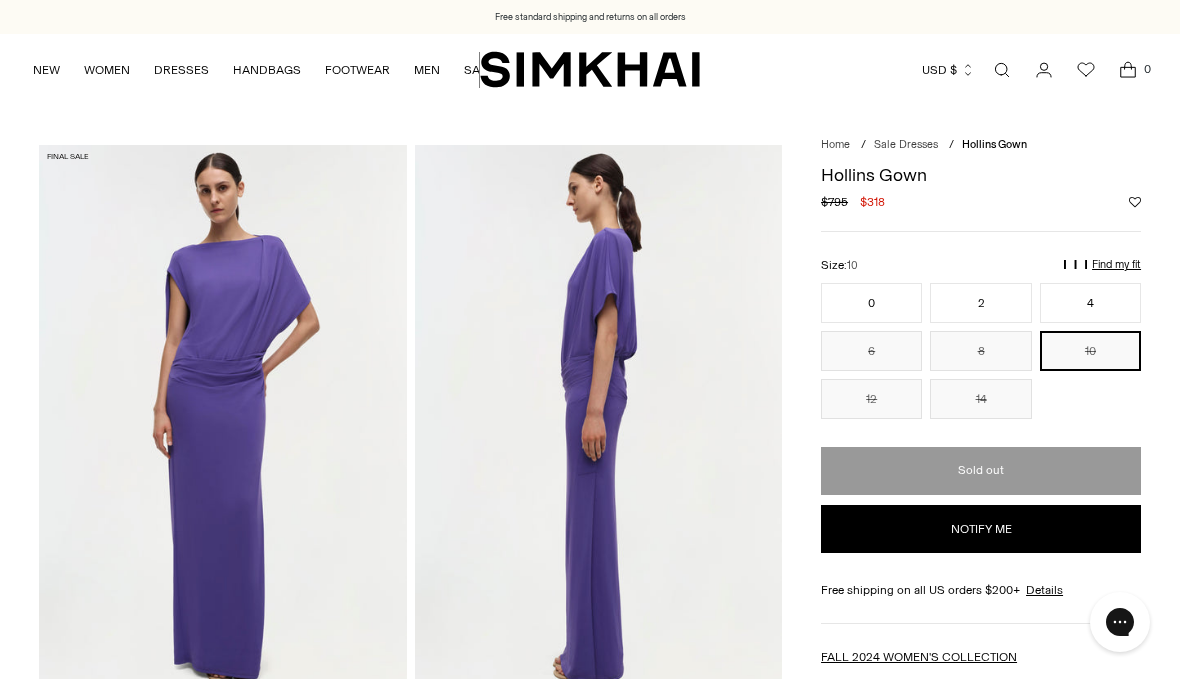 scroll, scrollTop: 0, scrollLeft: 0, axis: both 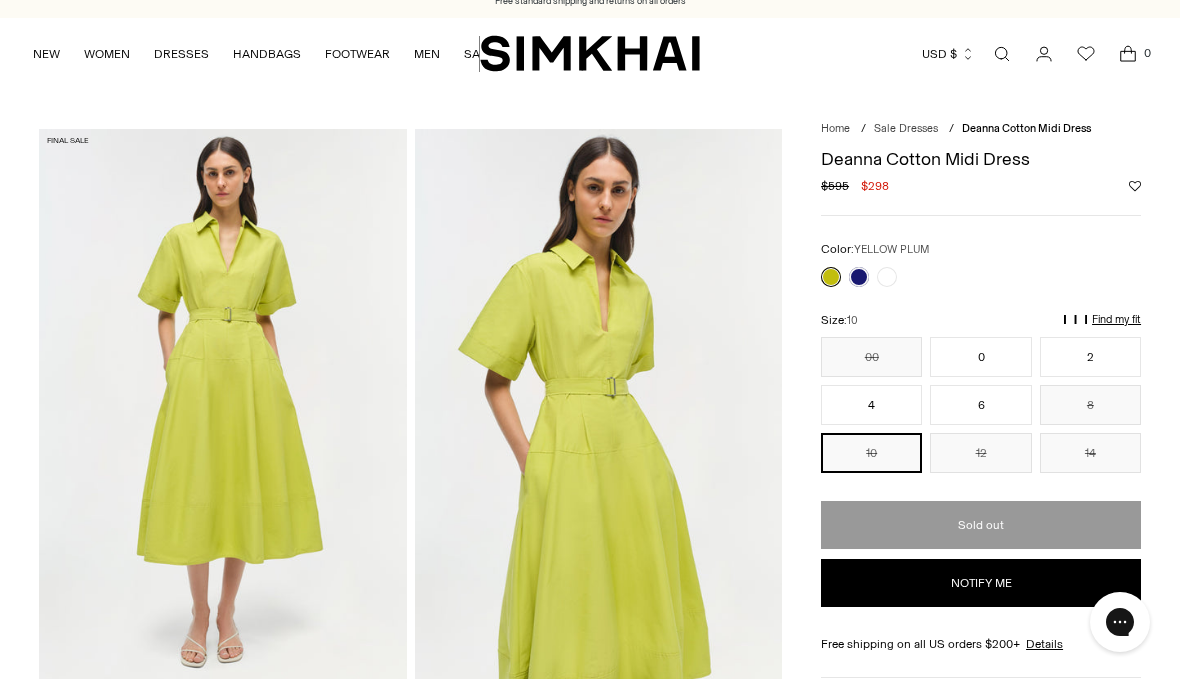 click on "Notify me" at bounding box center [981, 583] 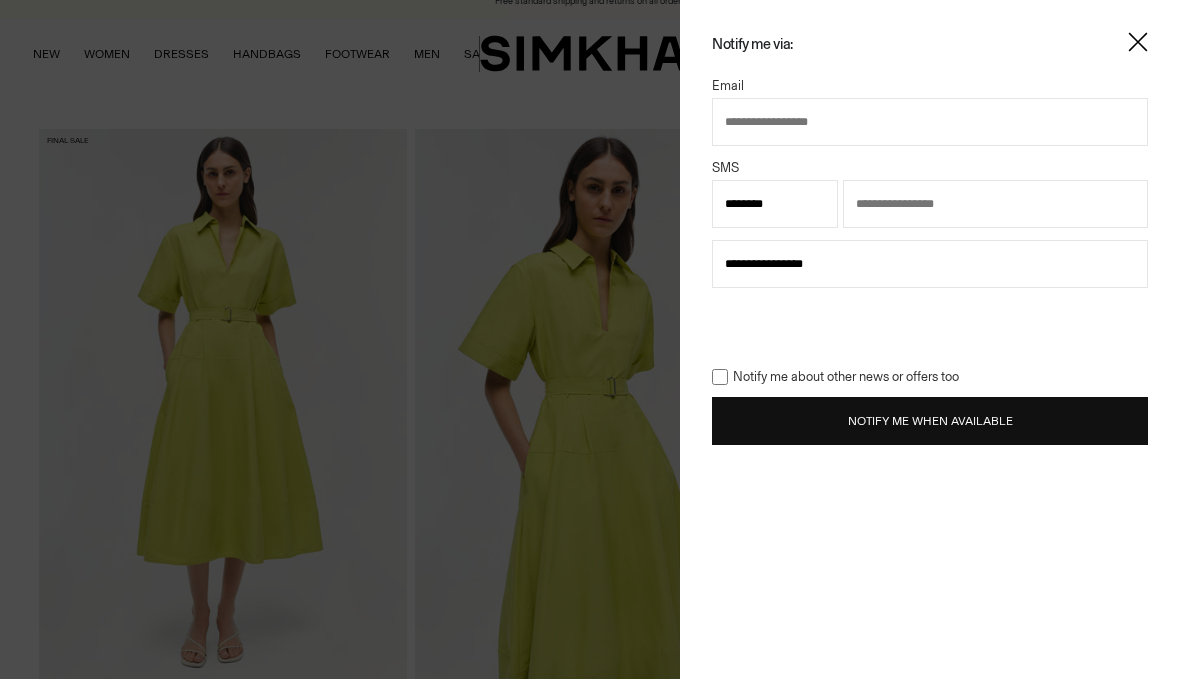 click at bounding box center [930, 122] 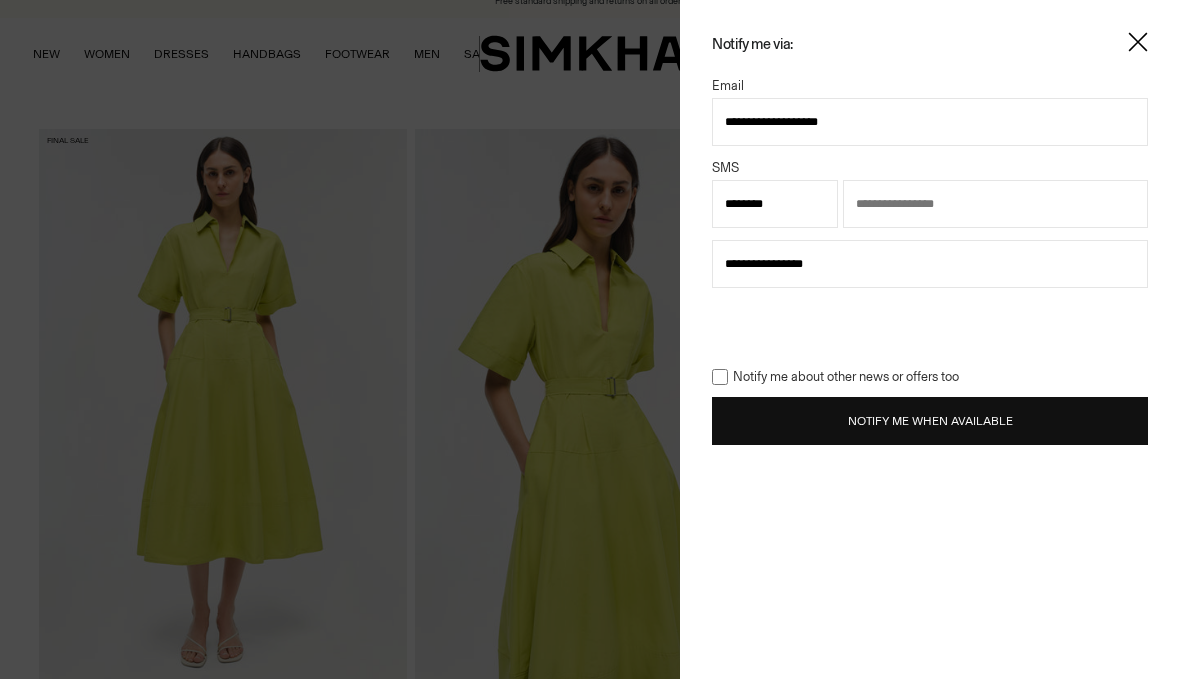 click at bounding box center (995, 204) 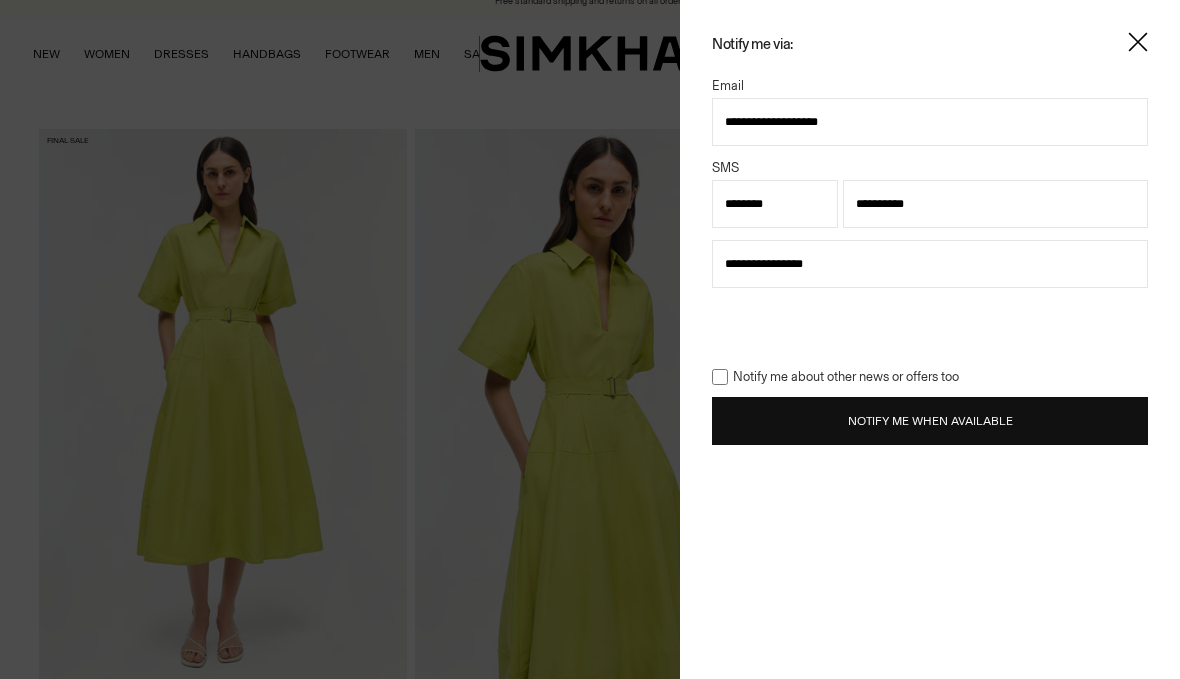 click on "Notify Me When Available" at bounding box center (930, 421) 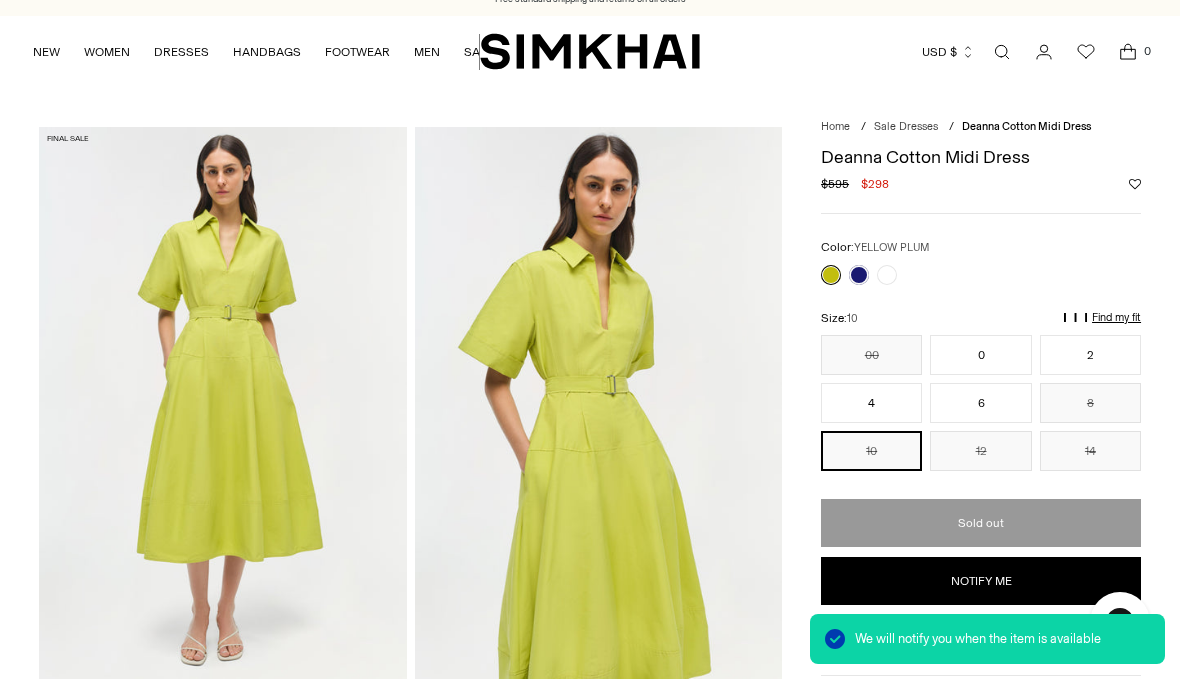 scroll, scrollTop: 0, scrollLeft: 0, axis: both 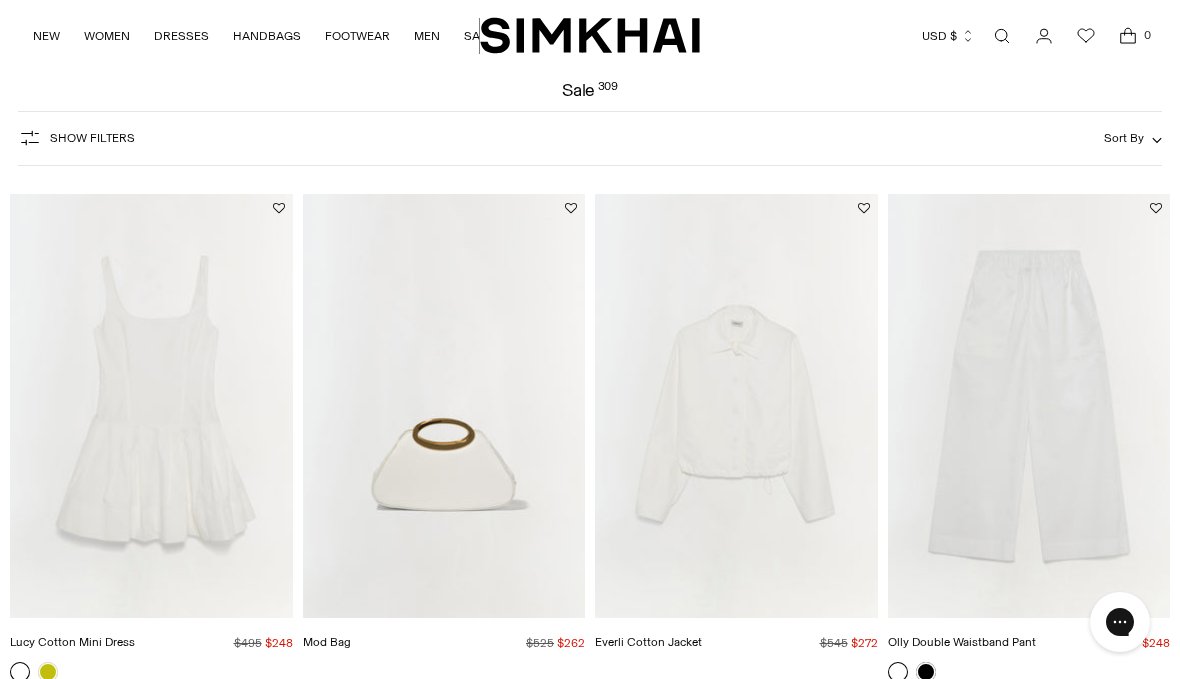 click 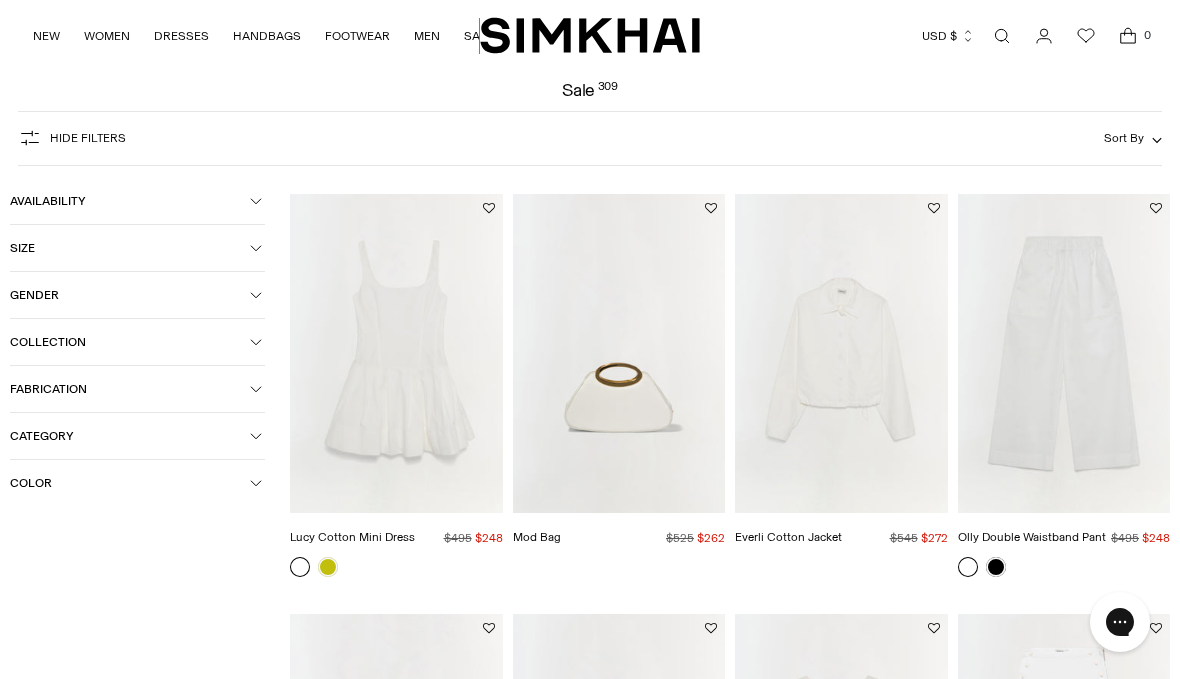 click on "Size" at bounding box center [137, 248] 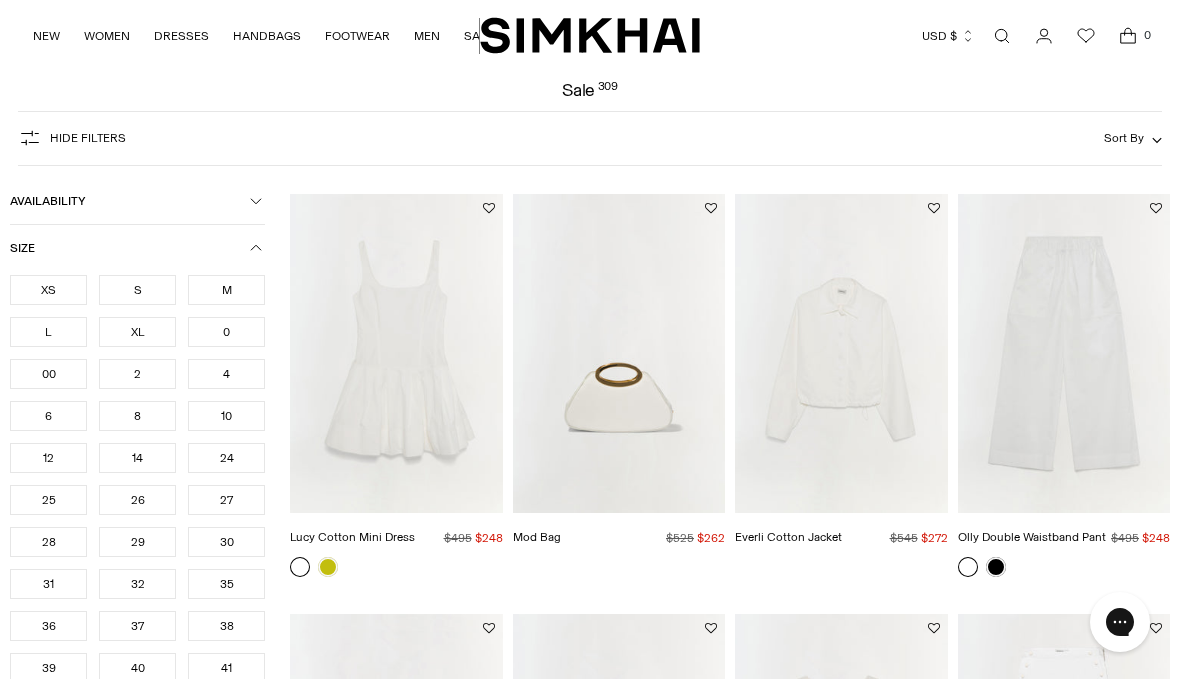click on "L" at bounding box center [48, 332] 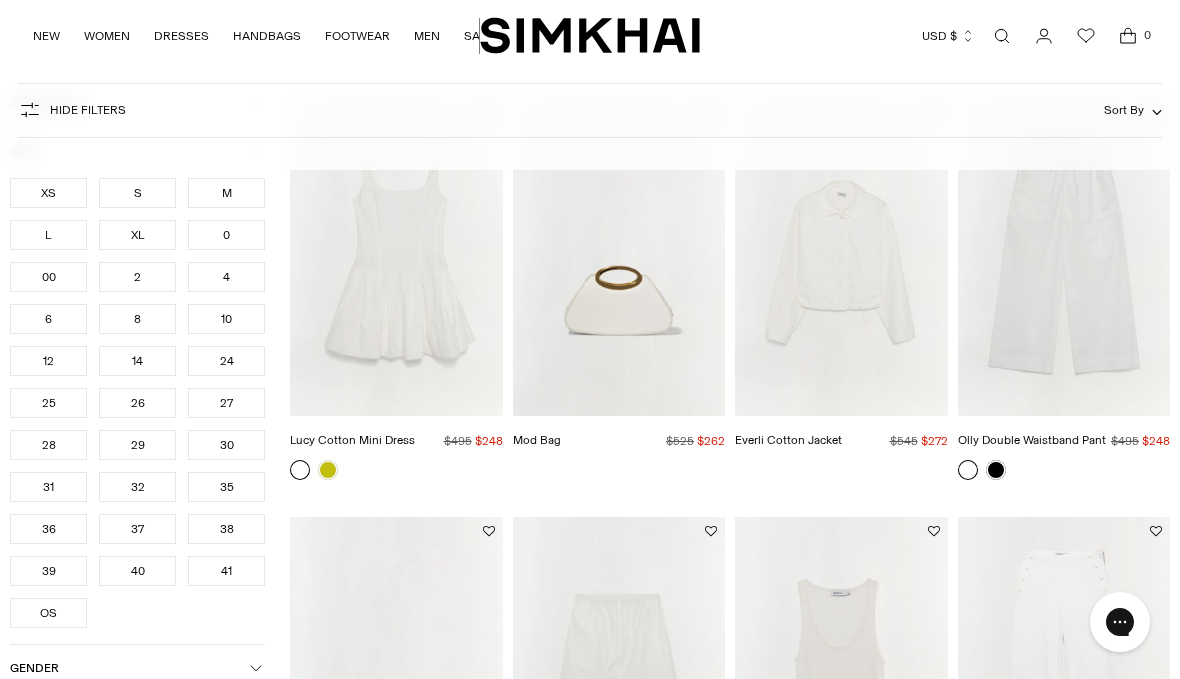 scroll, scrollTop: 205, scrollLeft: 0, axis: vertical 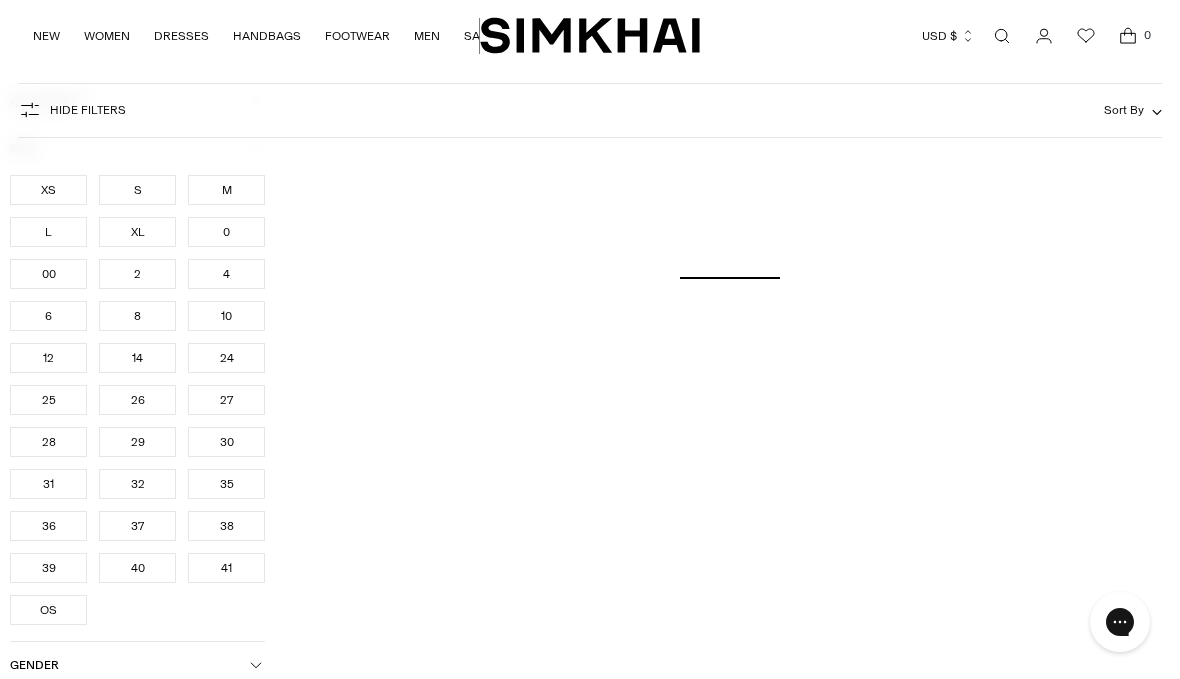 click on "10" at bounding box center [226, 316] 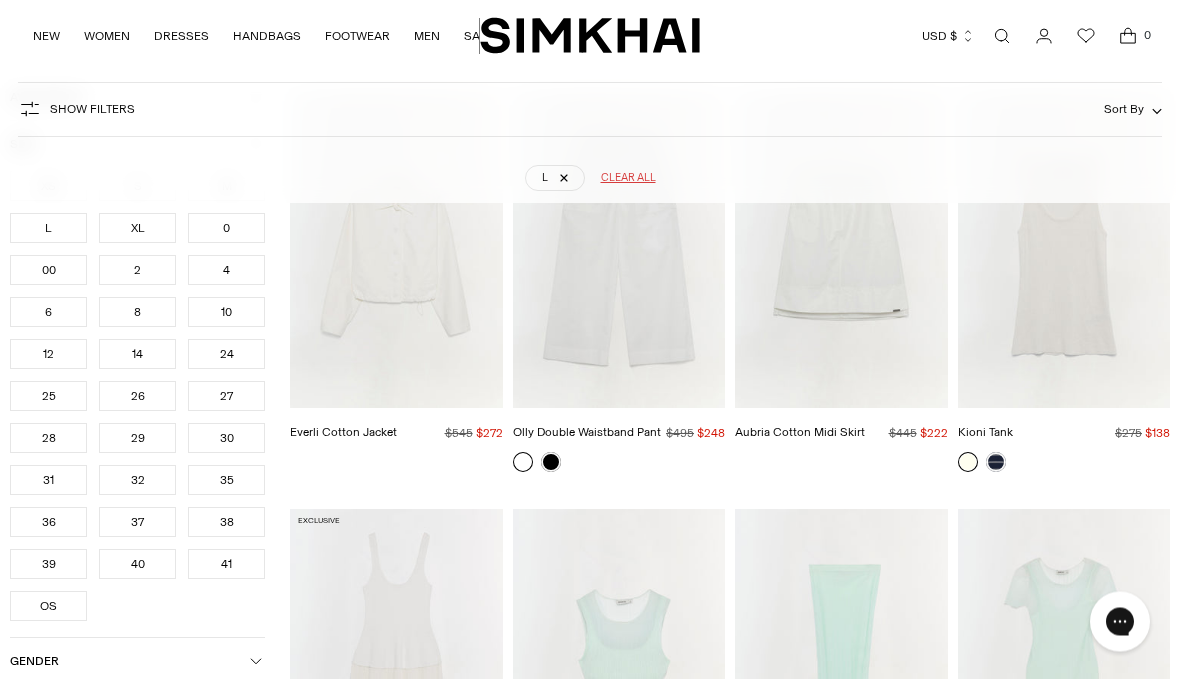 scroll, scrollTop: 147, scrollLeft: 0, axis: vertical 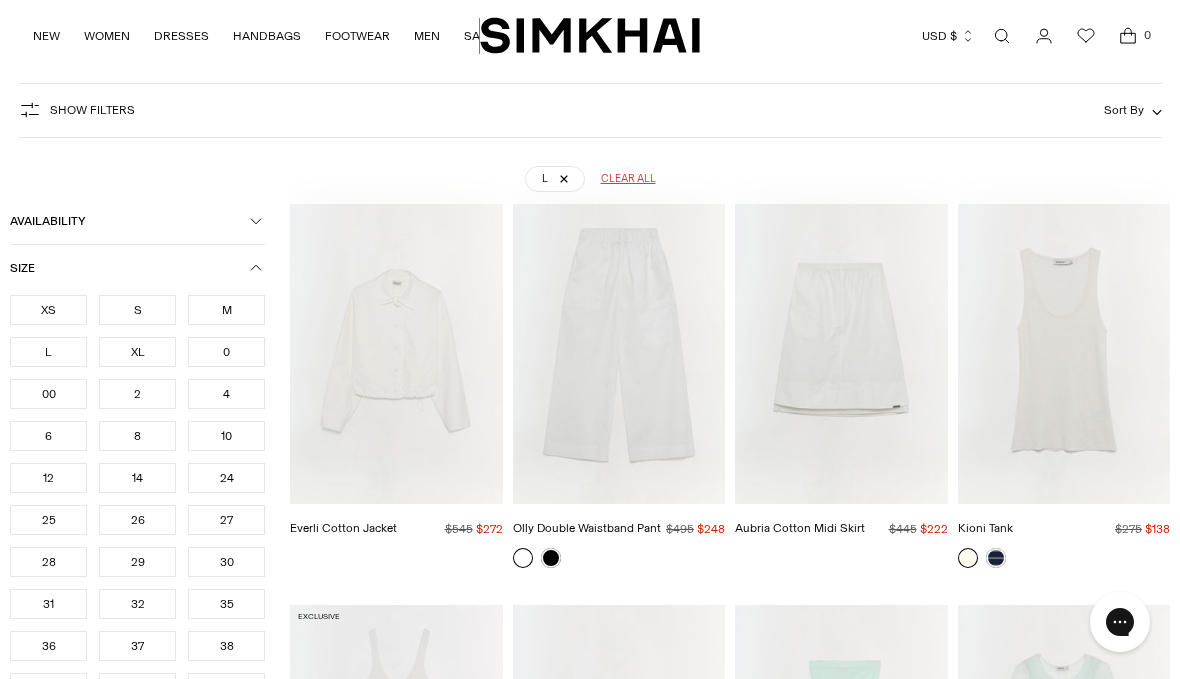click on "31" at bounding box center (48, 604) 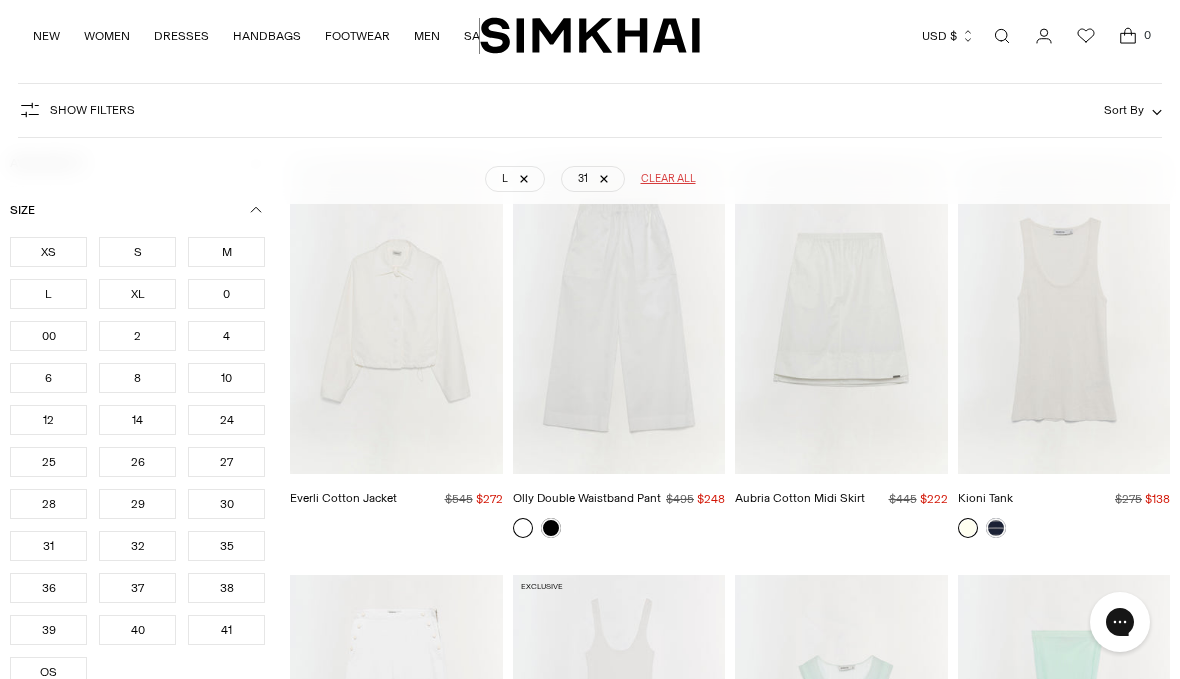 scroll, scrollTop: 147, scrollLeft: 0, axis: vertical 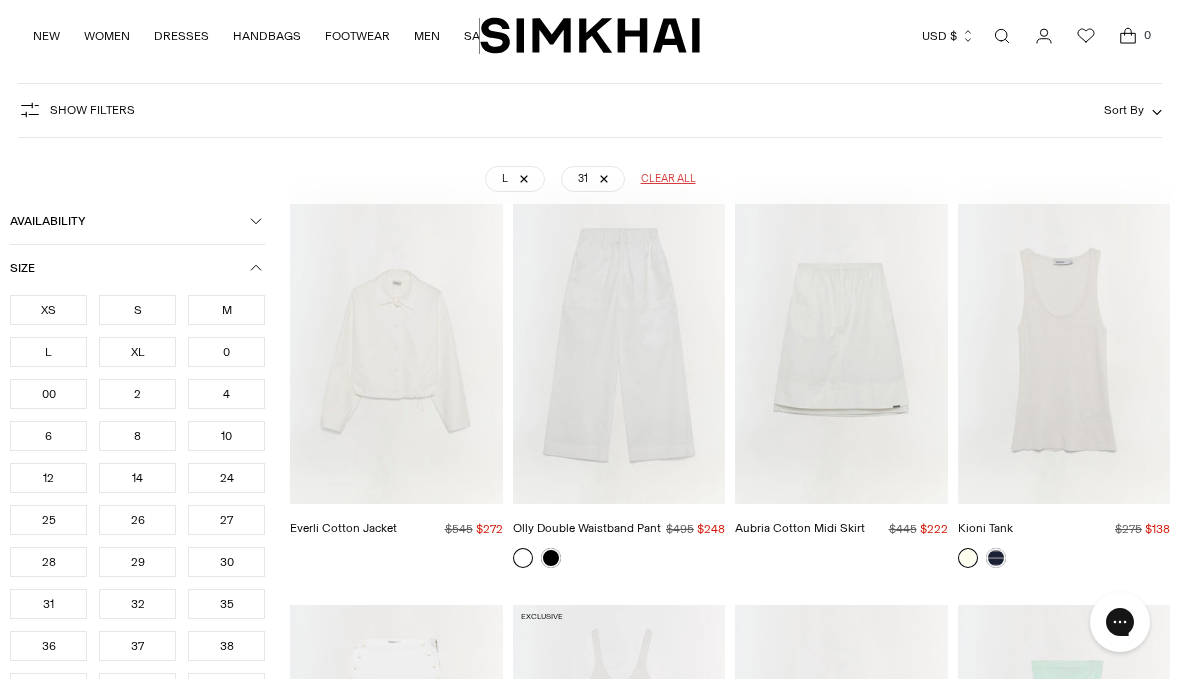 click on "10" at bounding box center (226, 436) 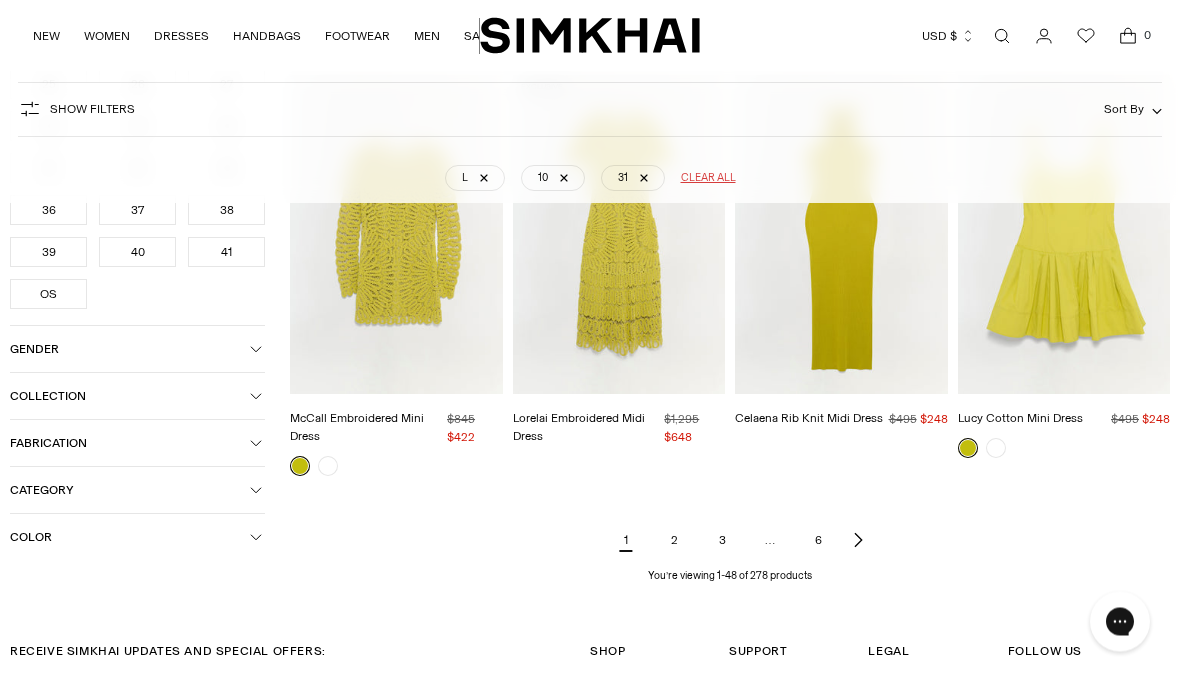 scroll, scrollTop: 4853, scrollLeft: 0, axis: vertical 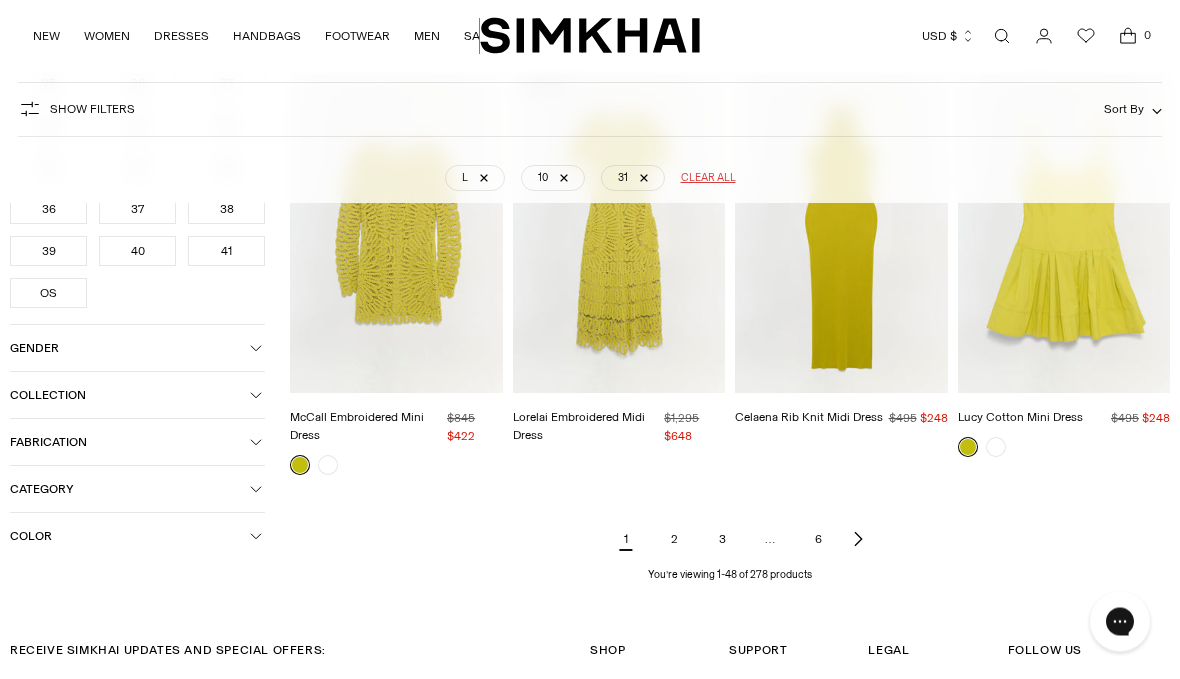 click on "2" at bounding box center (674, 540) 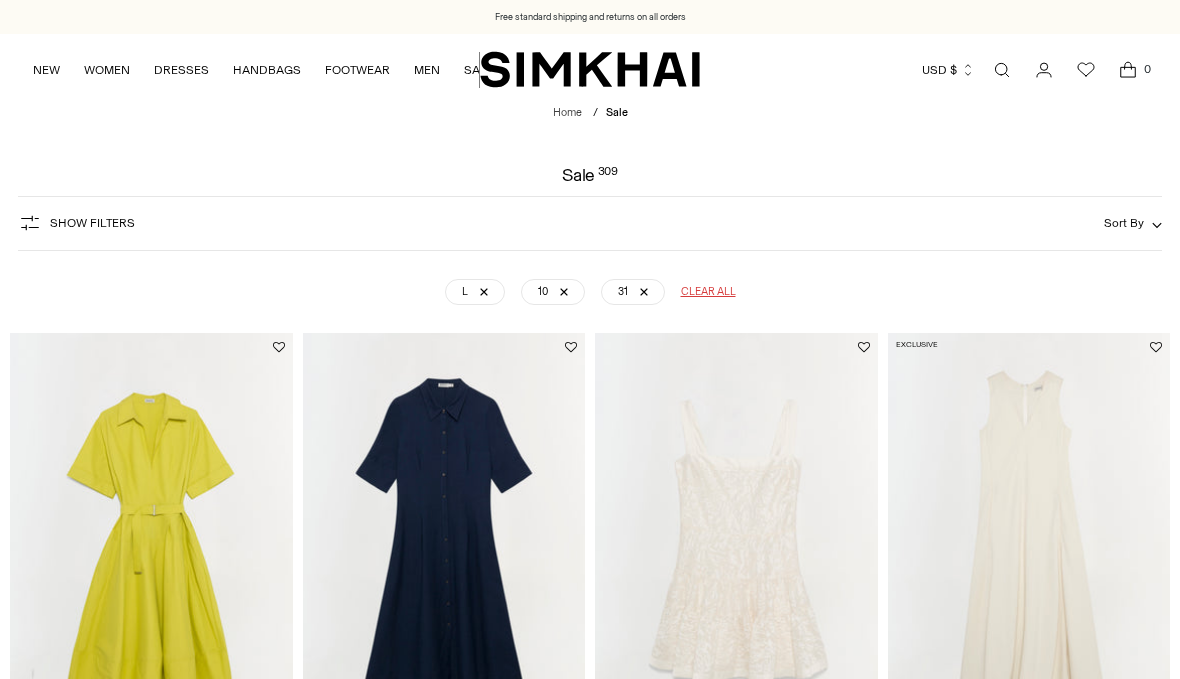 scroll, scrollTop: 145, scrollLeft: 0, axis: vertical 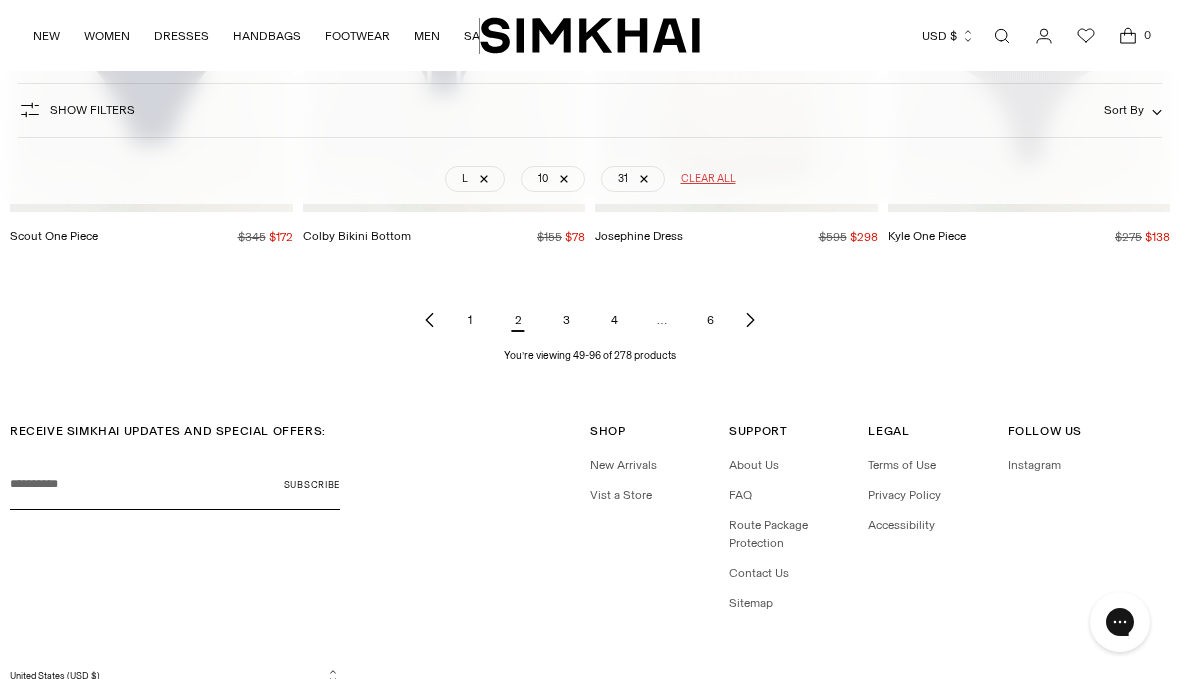 click on "3" at bounding box center [566, 320] 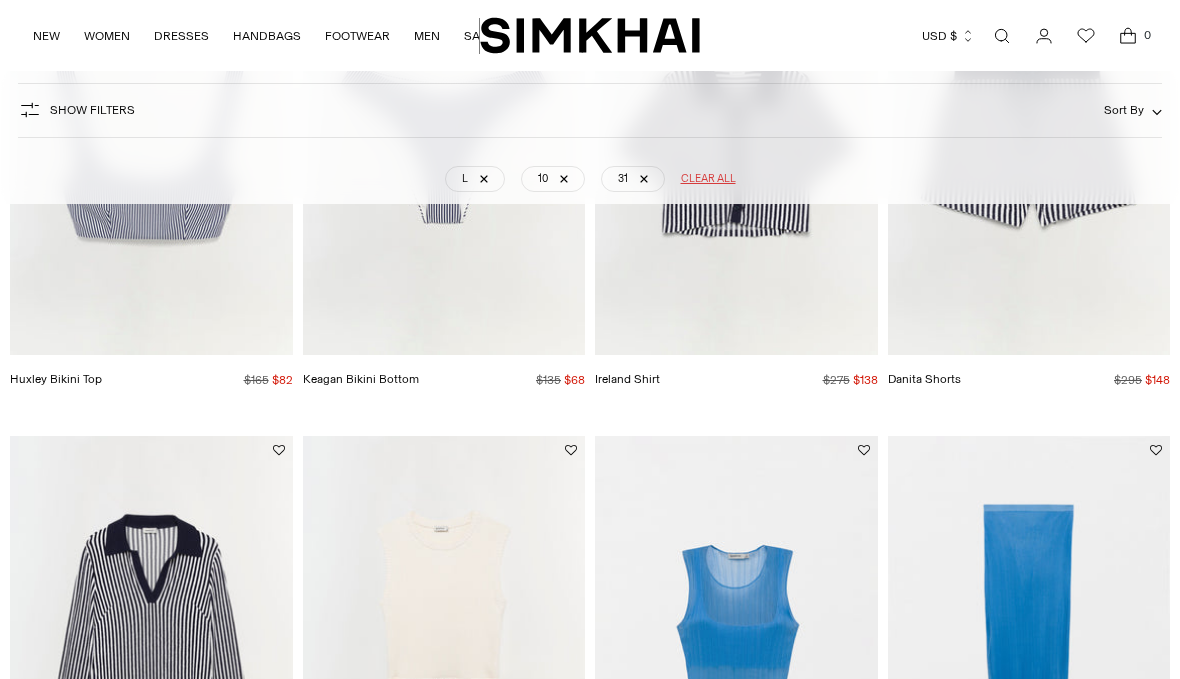 scroll, scrollTop: 612, scrollLeft: 0, axis: vertical 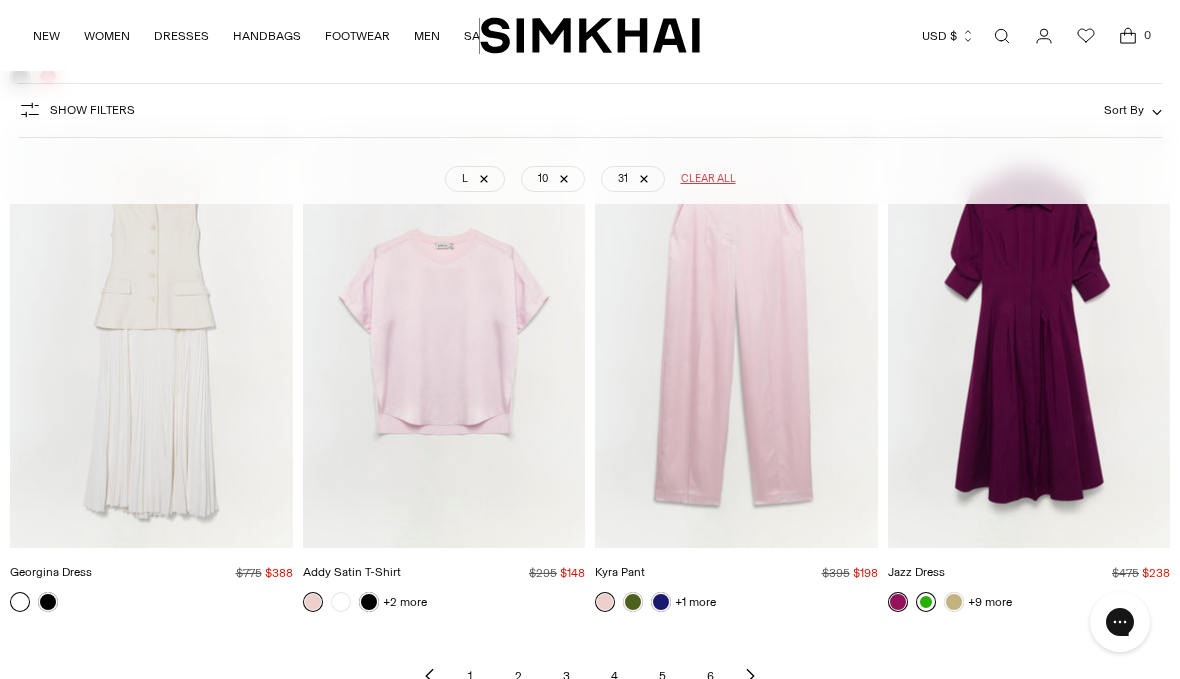 click on "4" at bounding box center [614, 676] 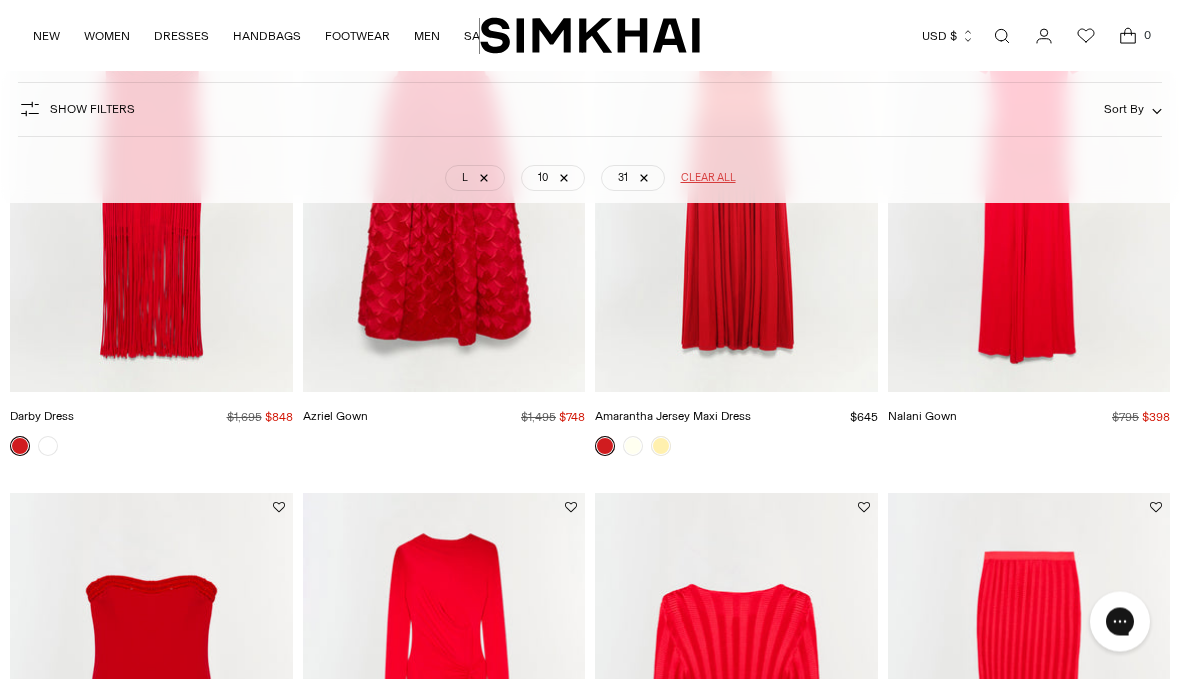 scroll, scrollTop: 559, scrollLeft: 0, axis: vertical 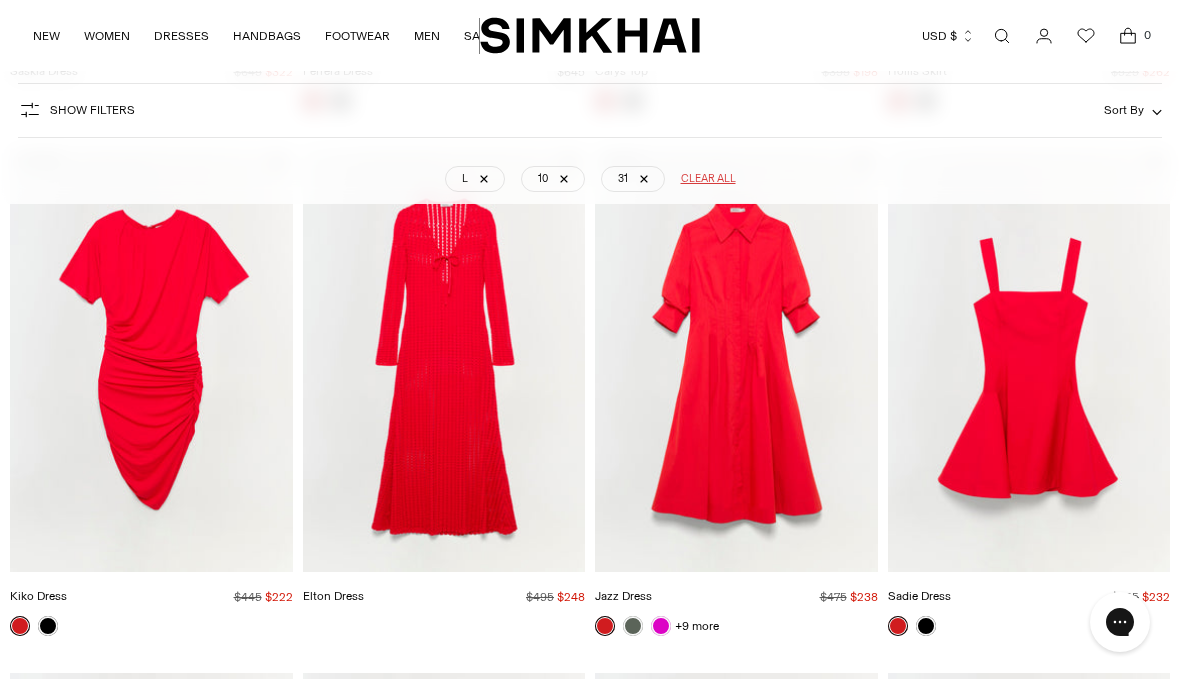 click at bounding box center (661, 626) 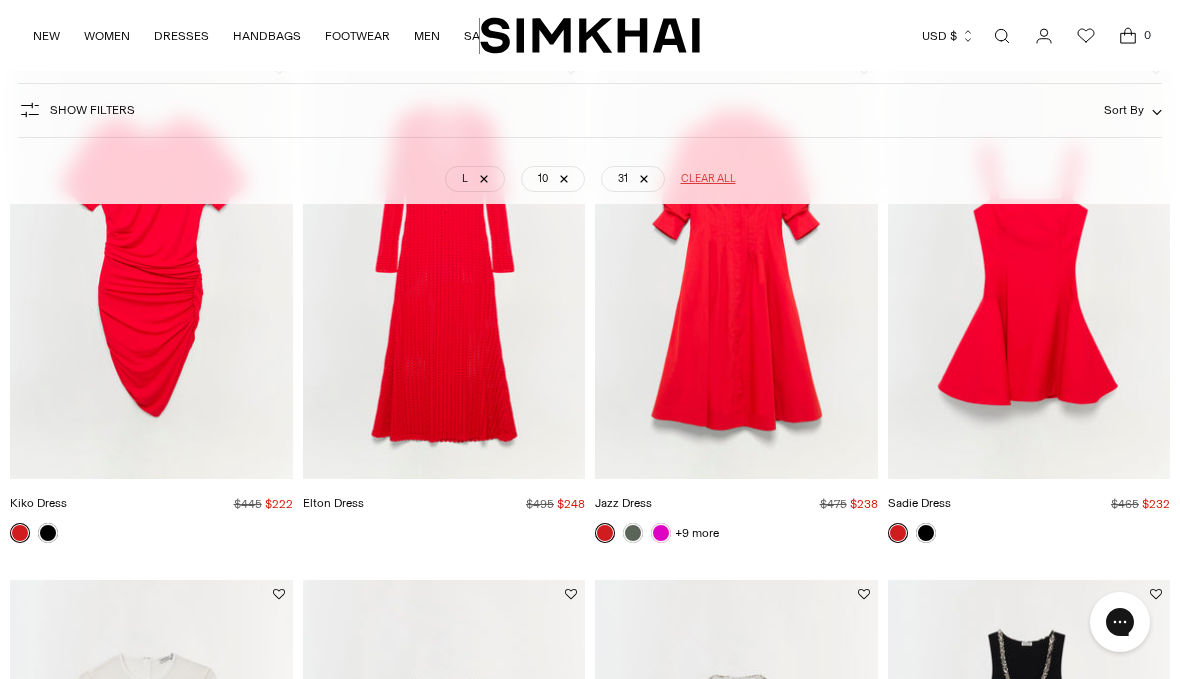 scroll, scrollTop: 1326, scrollLeft: 0, axis: vertical 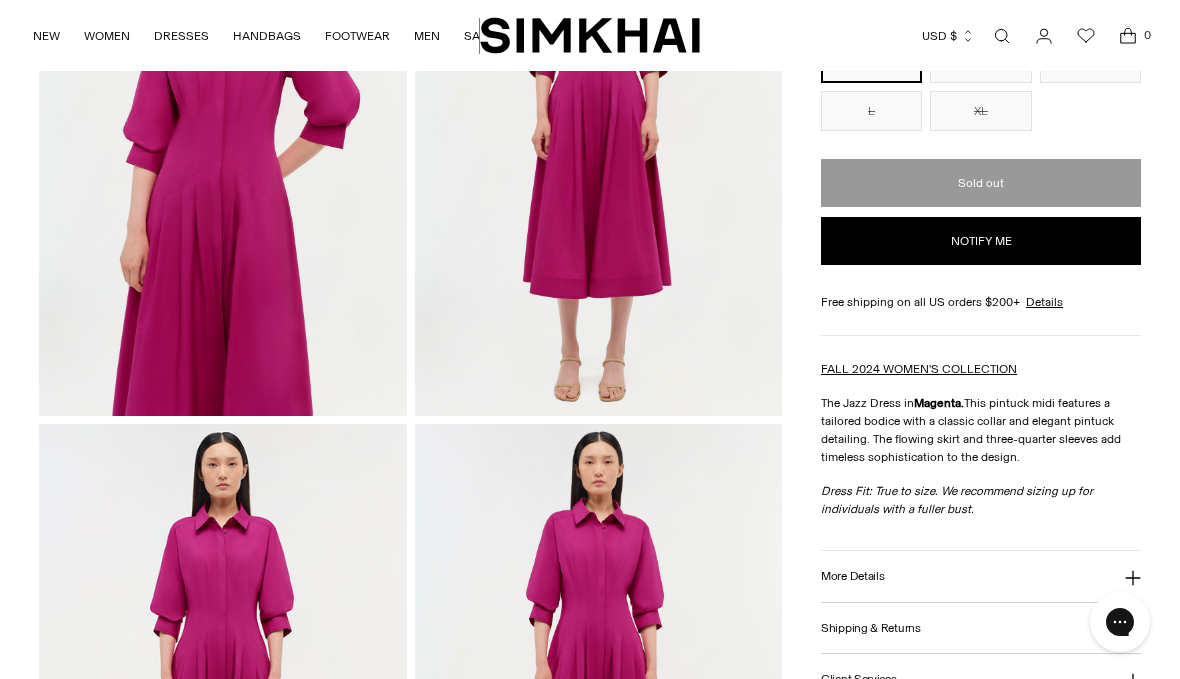 click on "More Details" at bounding box center (981, 576) 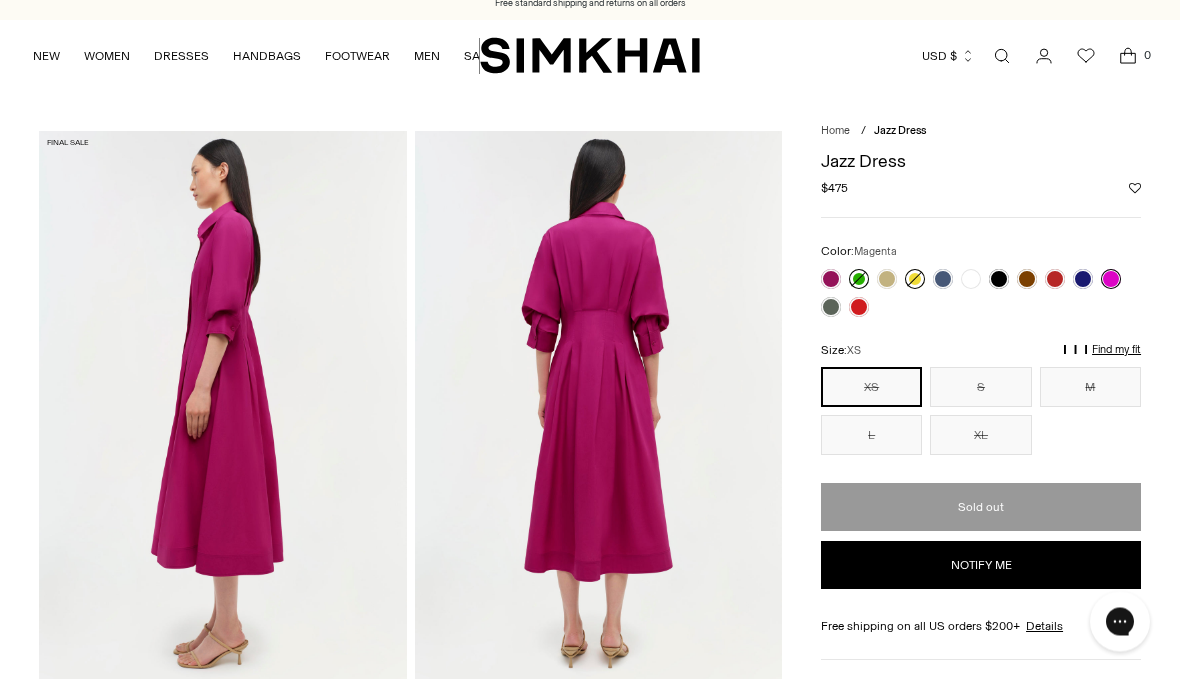 scroll, scrollTop: 0, scrollLeft: 0, axis: both 